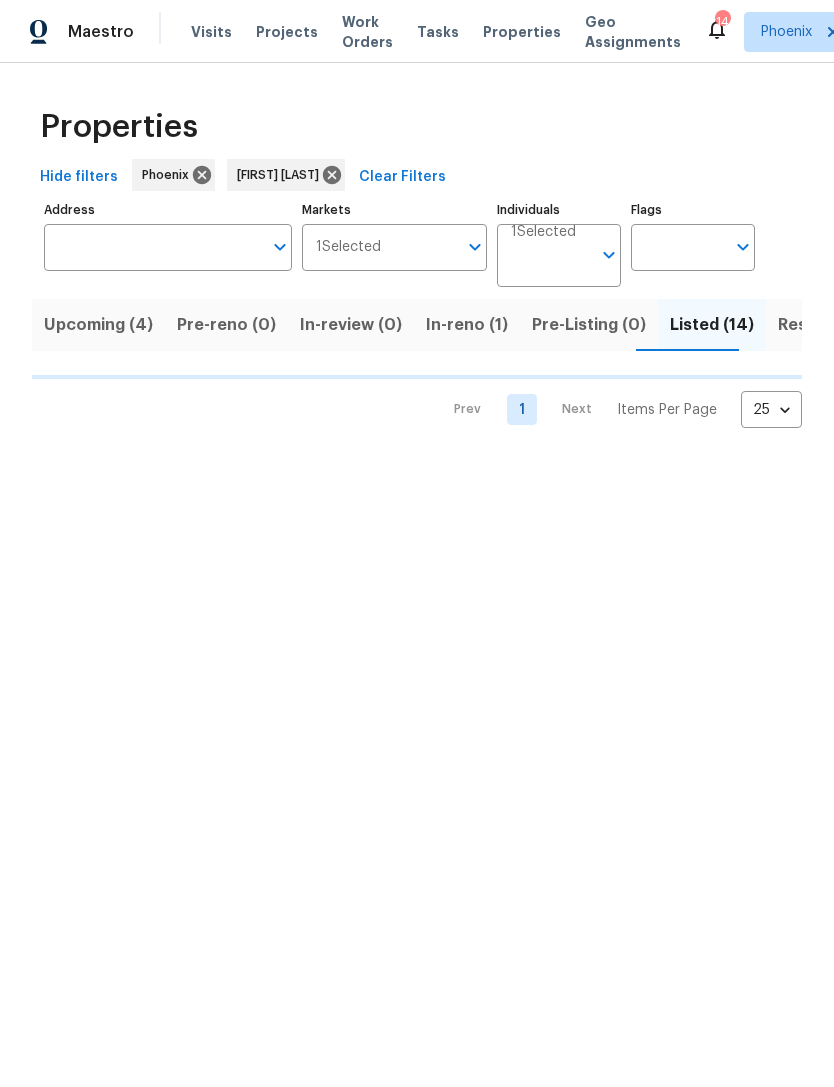 scroll, scrollTop: 0, scrollLeft: 0, axis: both 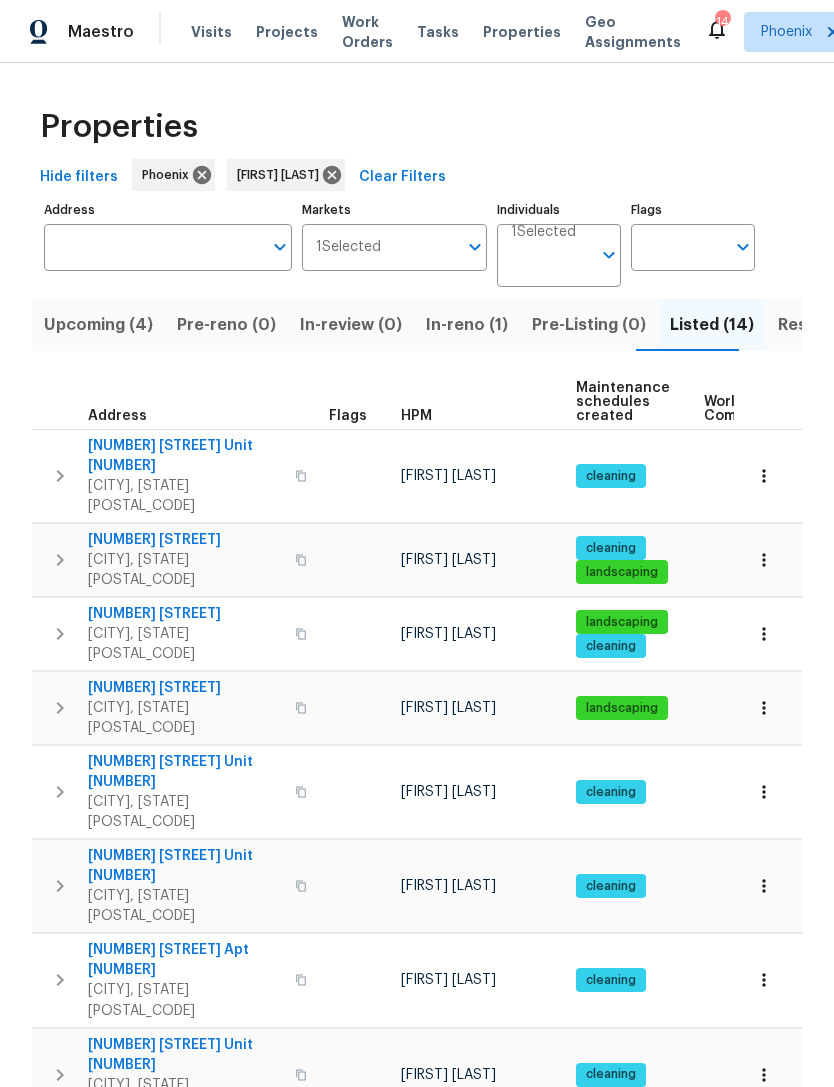 click on "Resale (7)" at bounding box center [817, 325] 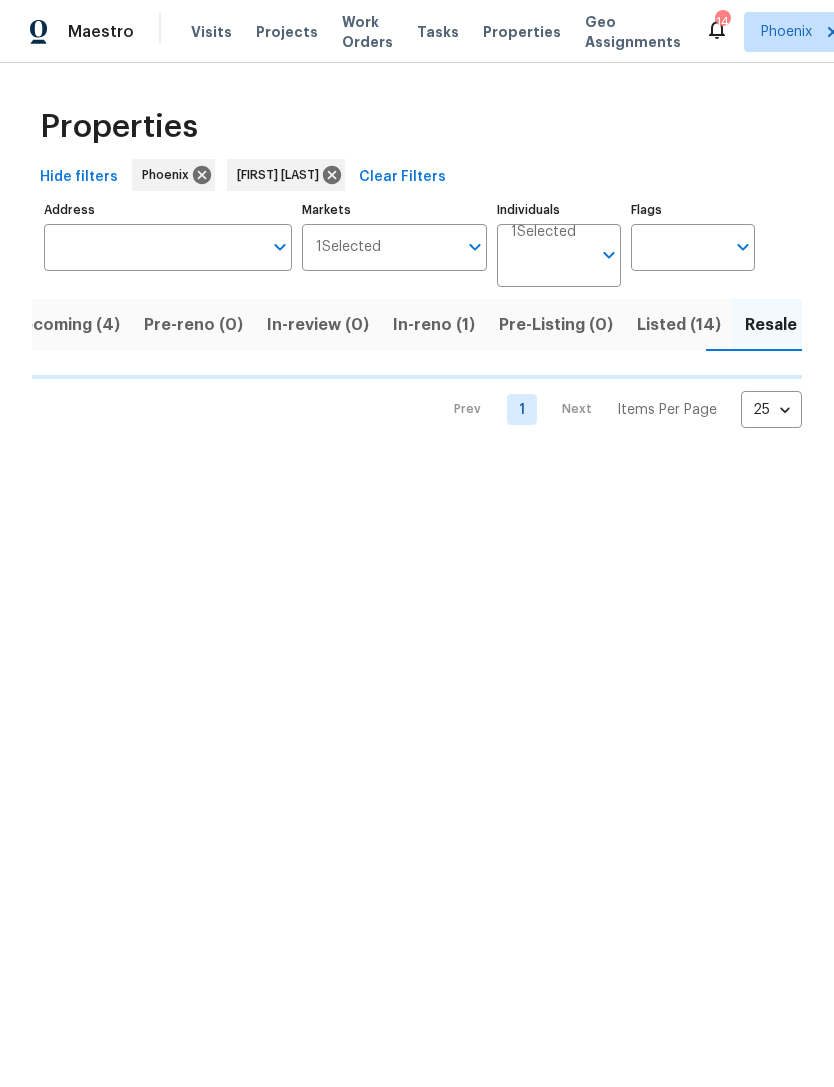 scroll, scrollTop: 0, scrollLeft: 35, axis: horizontal 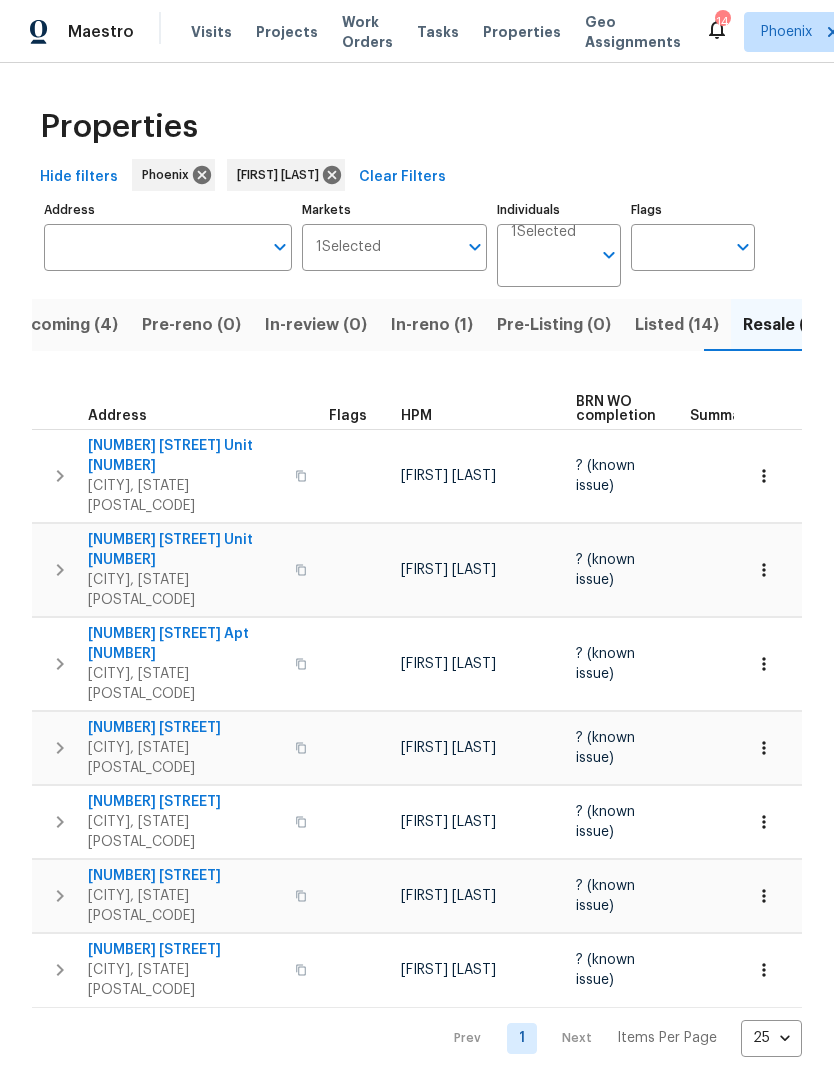 click on "Listed (14)" at bounding box center [677, 325] 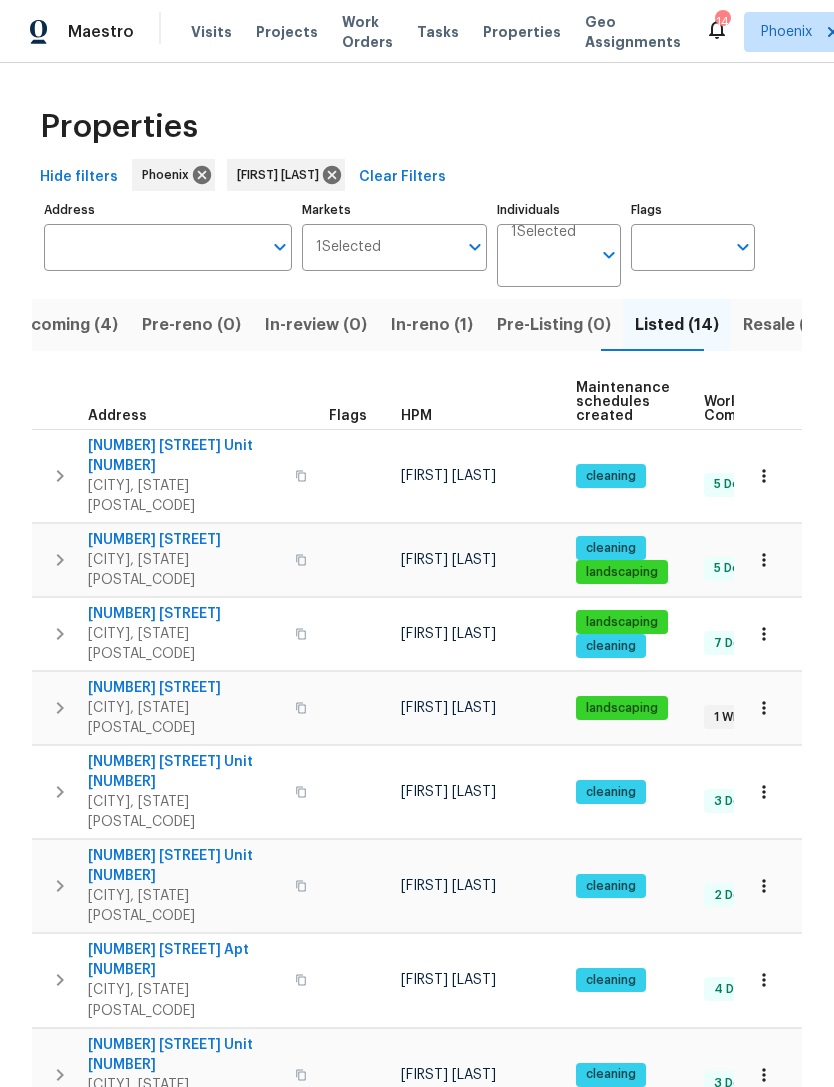 click on "[NUMBER] [STREET] Unit [NUMBER]" at bounding box center (185, 866) 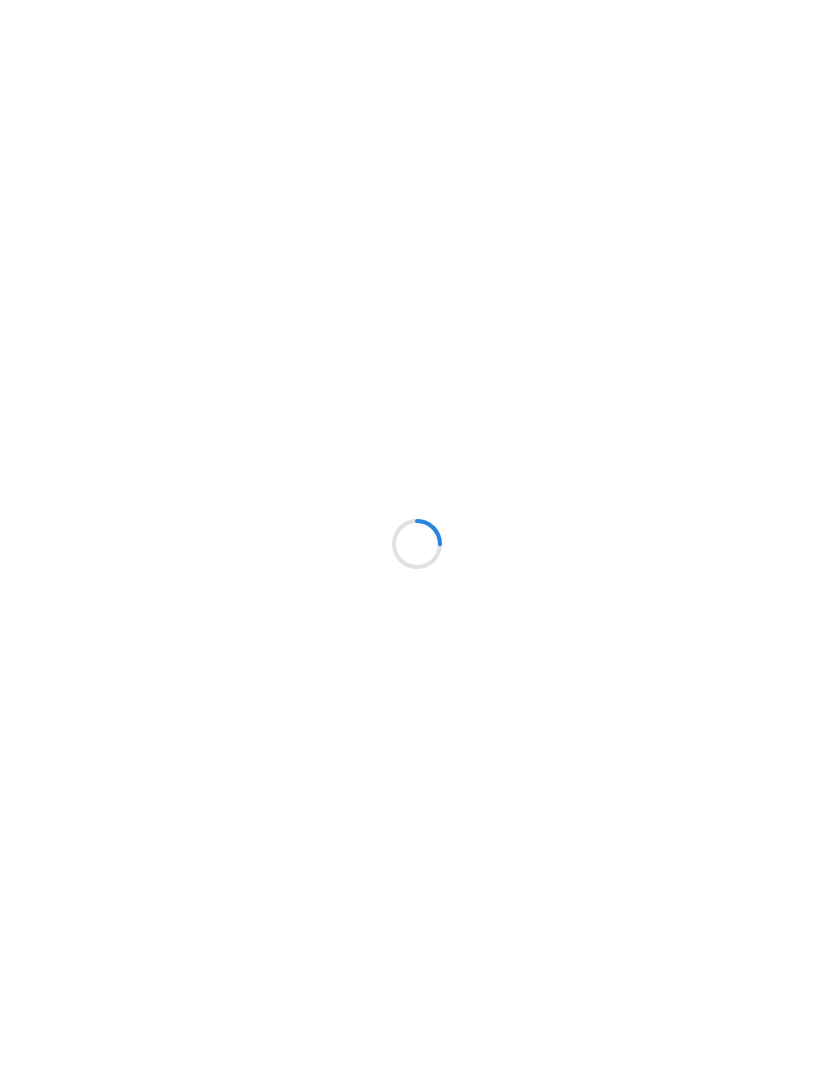 scroll, scrollTop: 0, scrollLeft: 0, axis: both 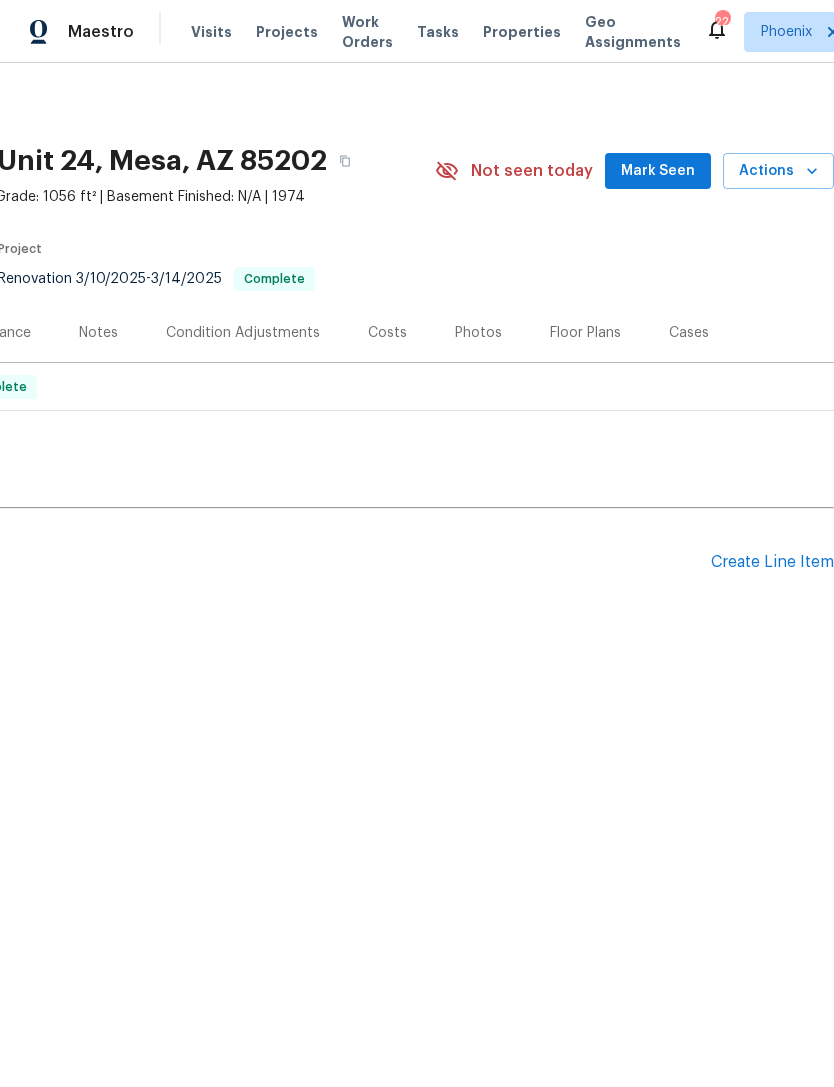 click on "Create Line Item" at bounding box center (772, 562) 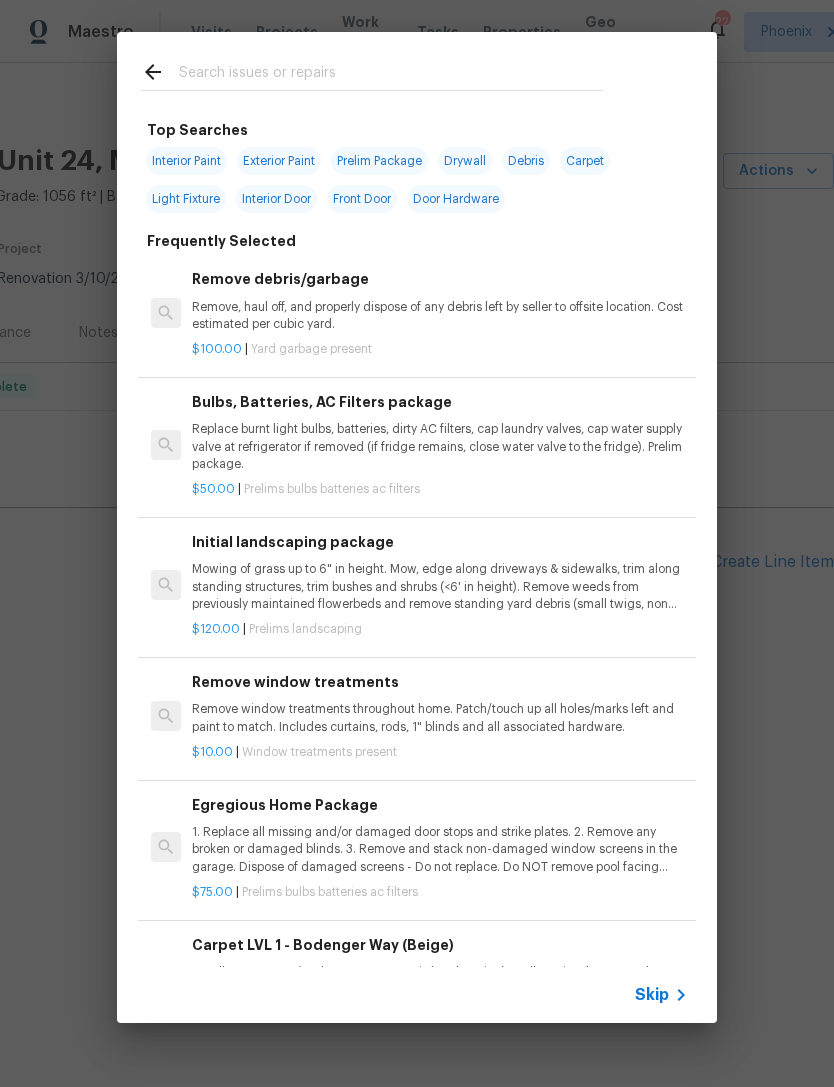 click at bounding box center (391, 75) 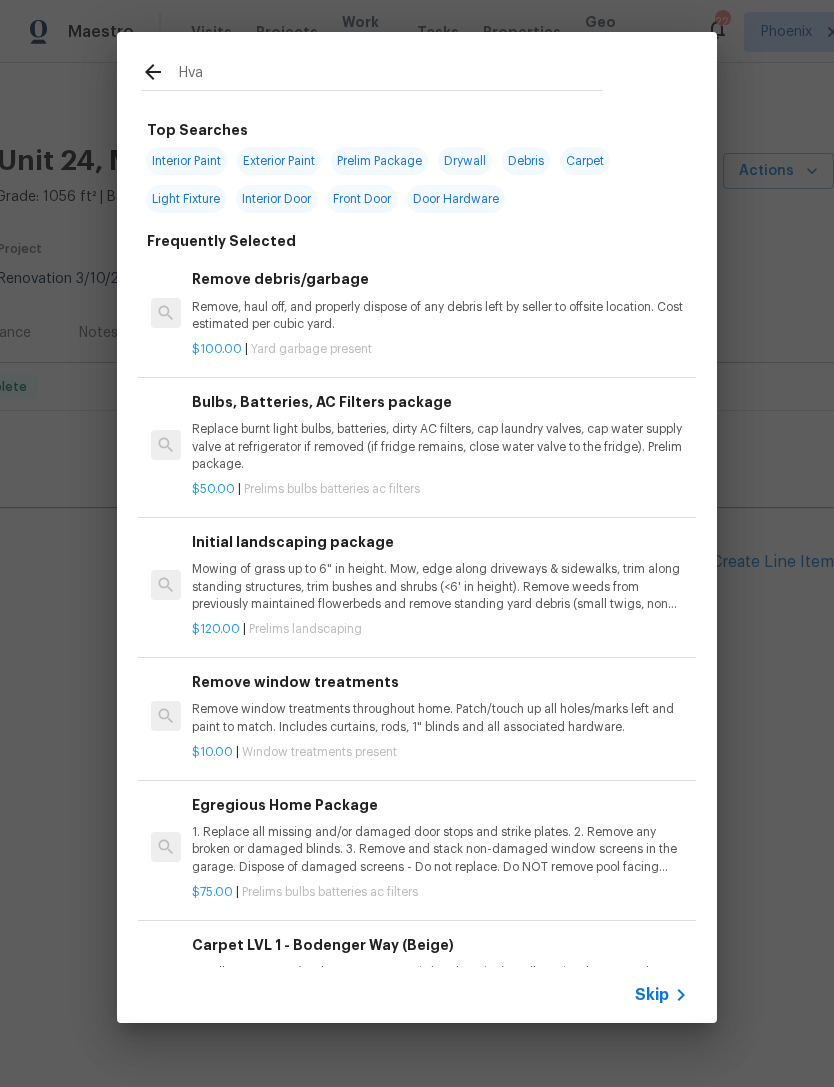 type on "Hvac" 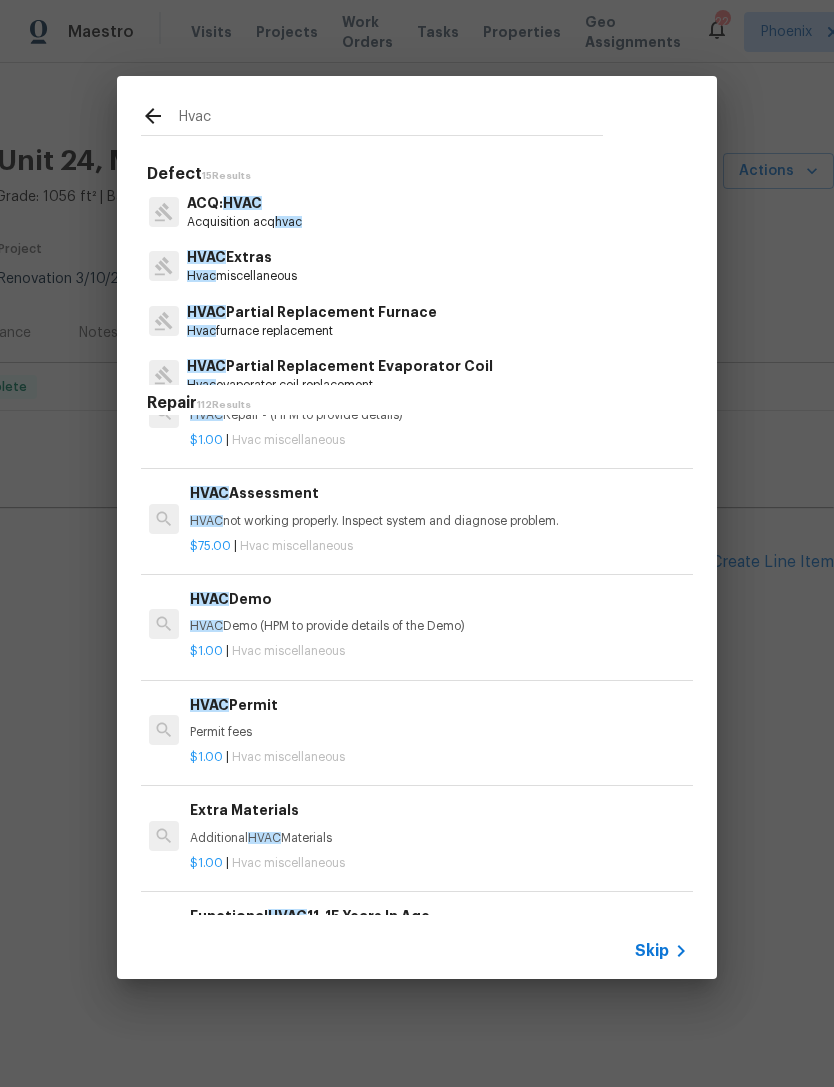 scroll, scrollTop: 63, scrollLeft: 2, axis: both 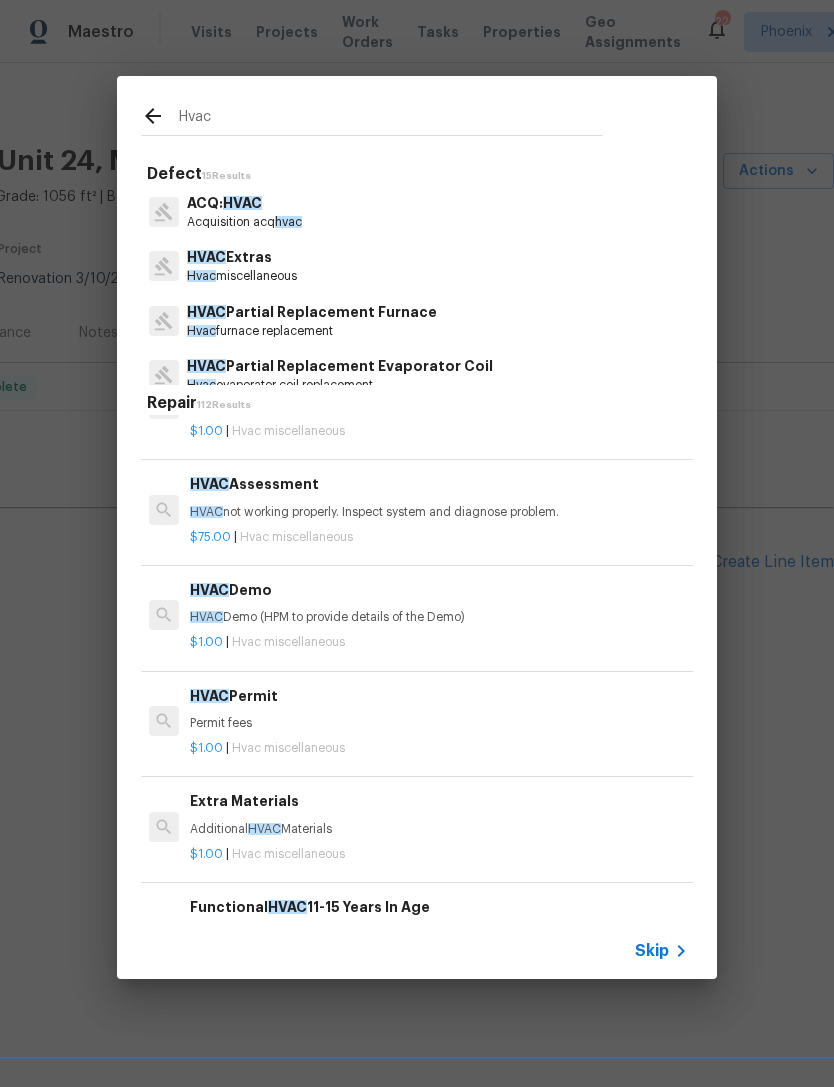 click on "HVAC  not working properly. Inspect system and diagnose problem." at bounding box center (438, 512) 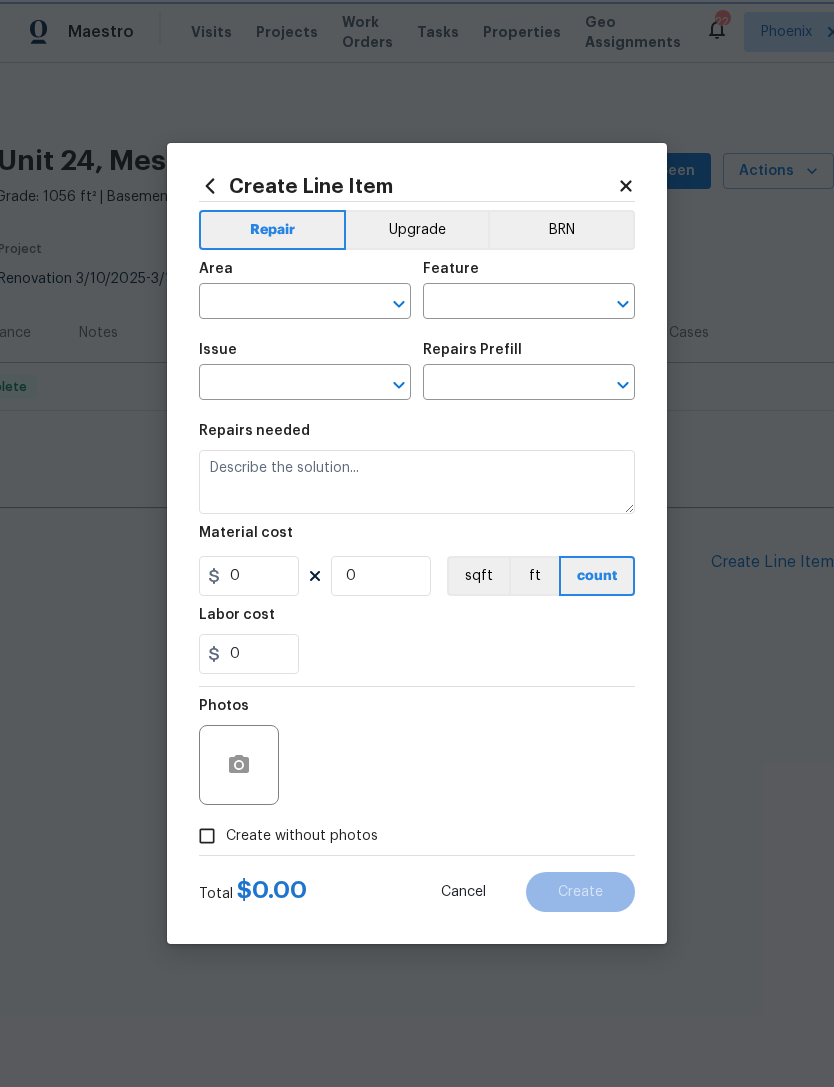 type on "HVAC" 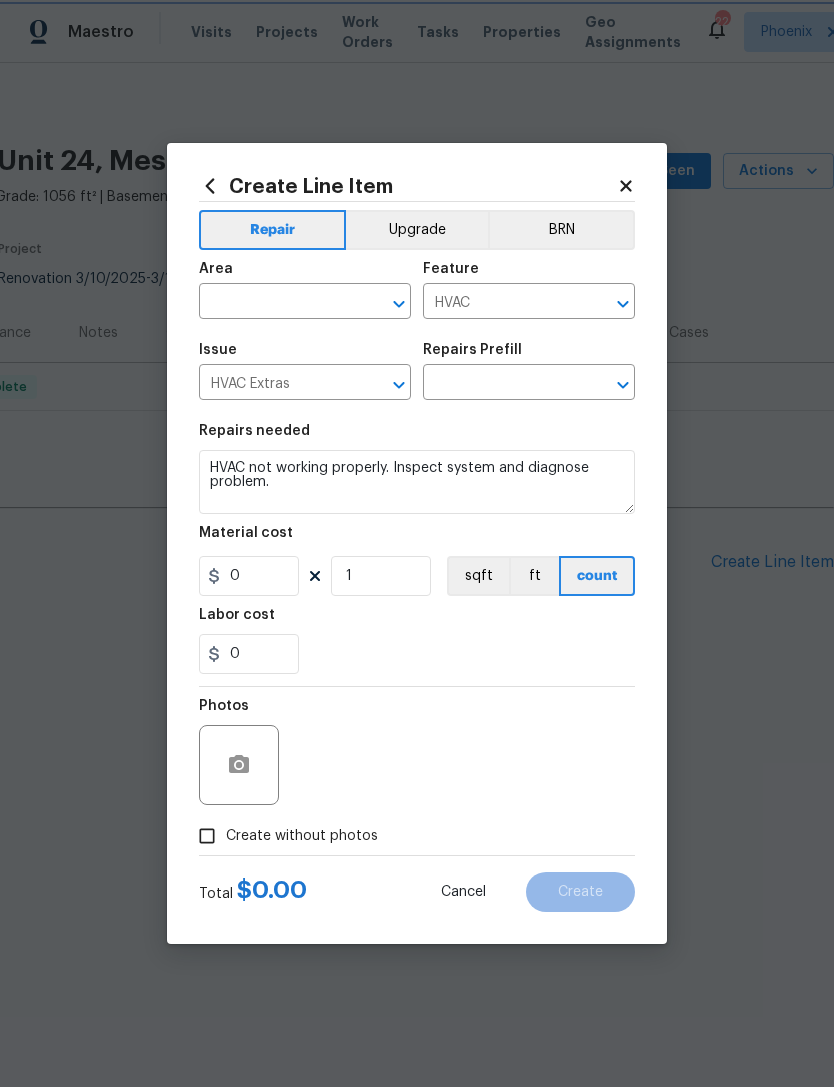 type on "HVAC Assessment $75.00" 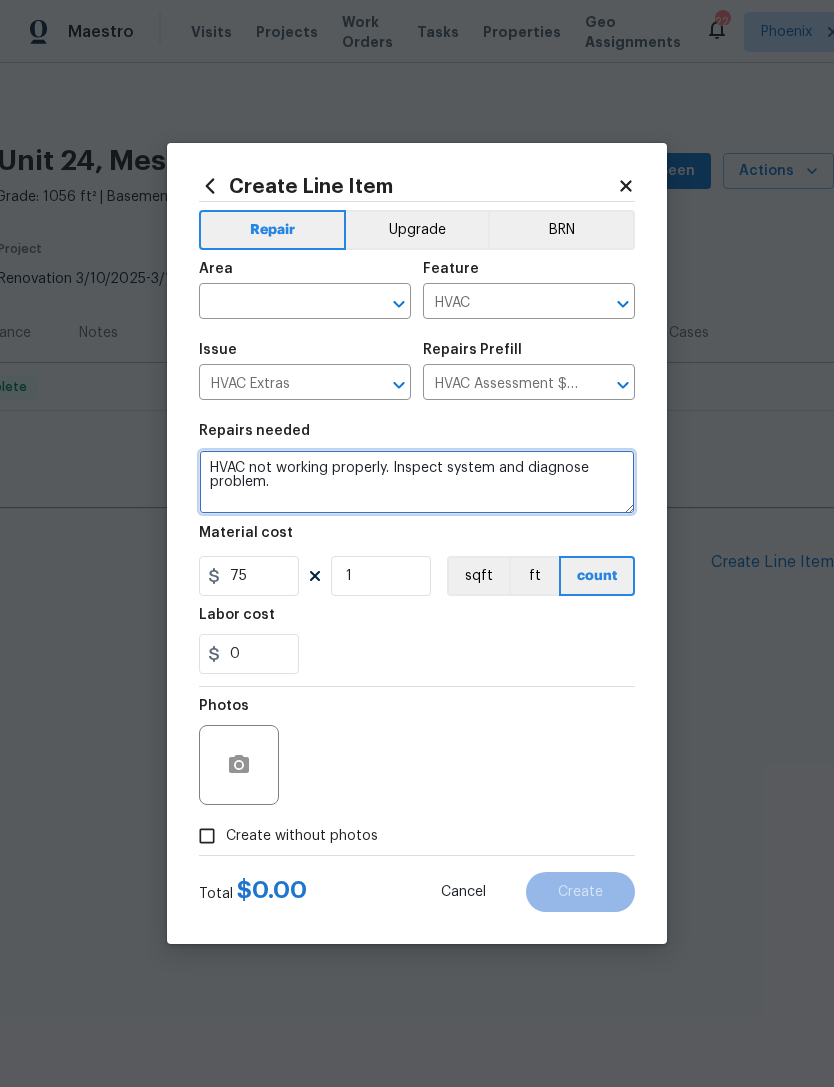click on "HVAC not working properly. Inspect system and diagnose problem." at bounding box center [417, 482] 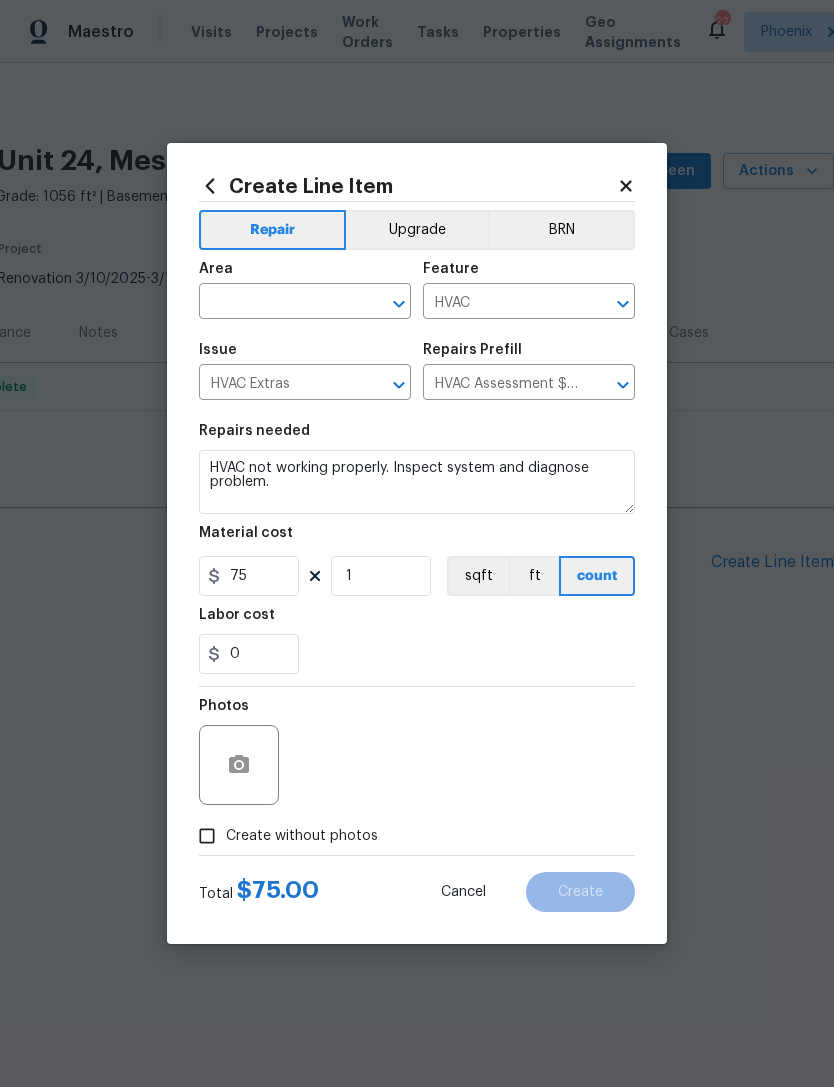 click at bounding box center (277, 303) 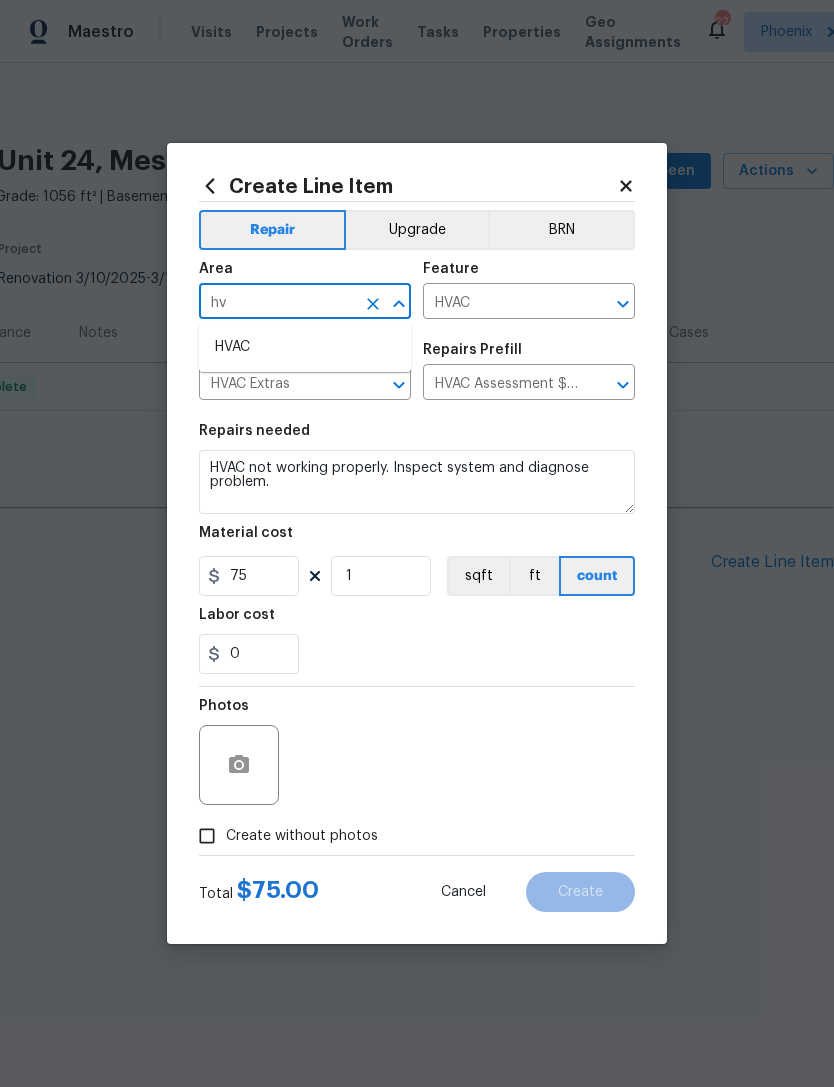 click on "HVAC" at bounding box center [305, 347] 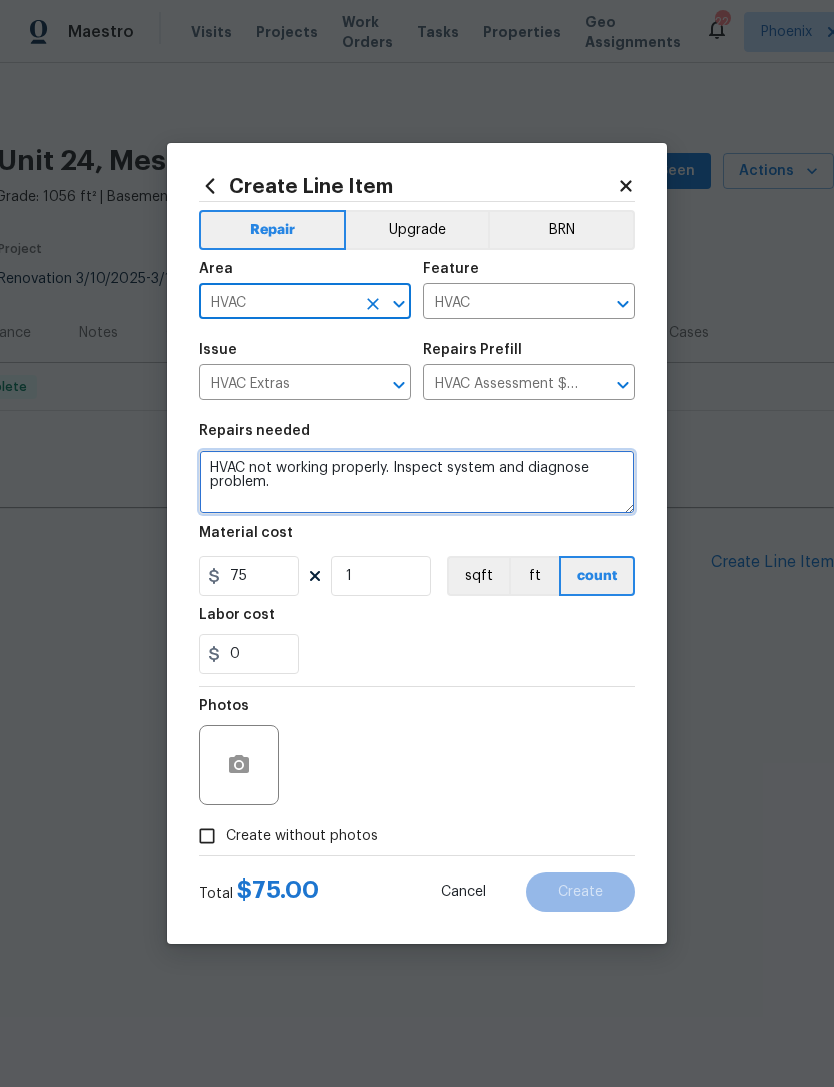 click on "HVAC not working properly. Inspect system and diagnose problem." at bounding box center (417, 482) 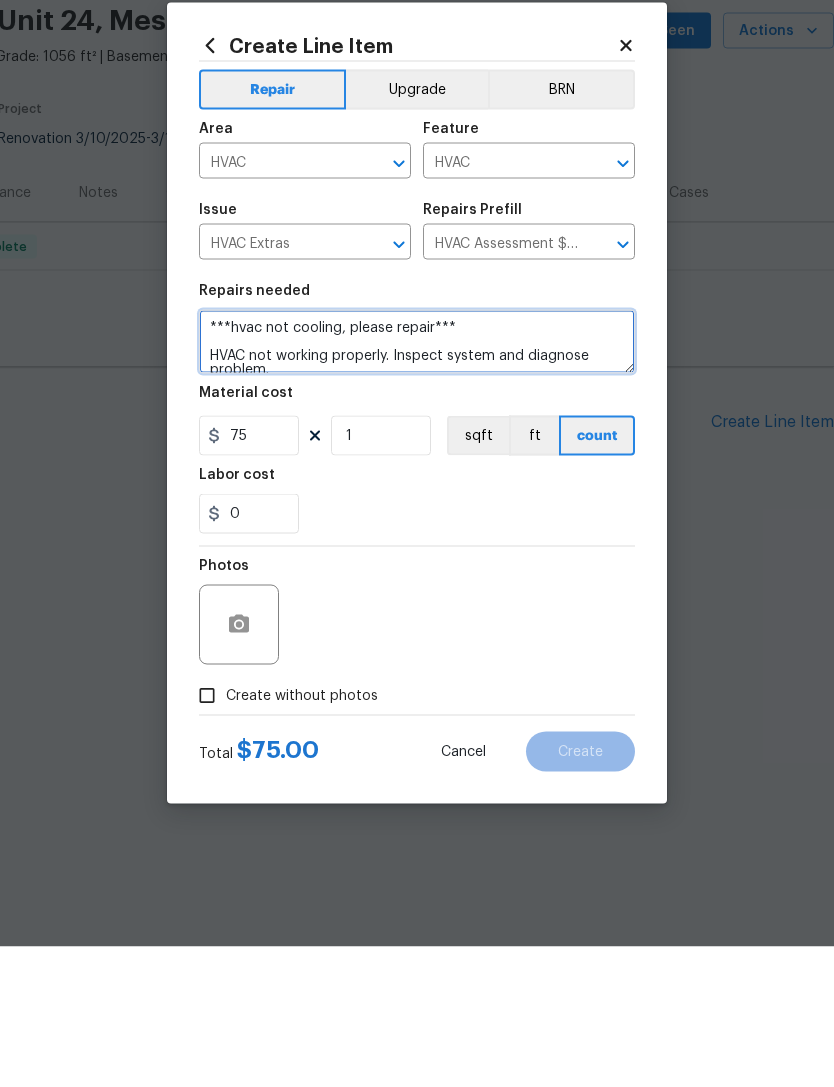 type on "***hvac not cooling, please repair***
HVAC not working properly. Inspect system and diagnose problem." 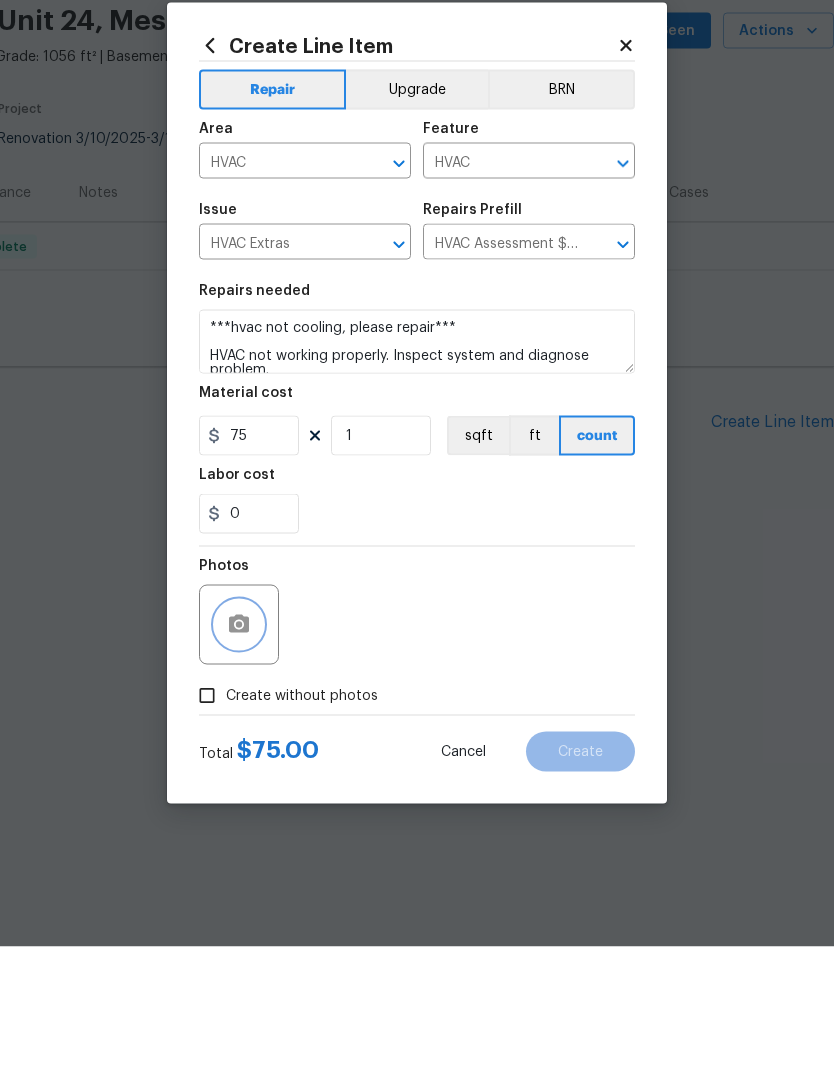 click 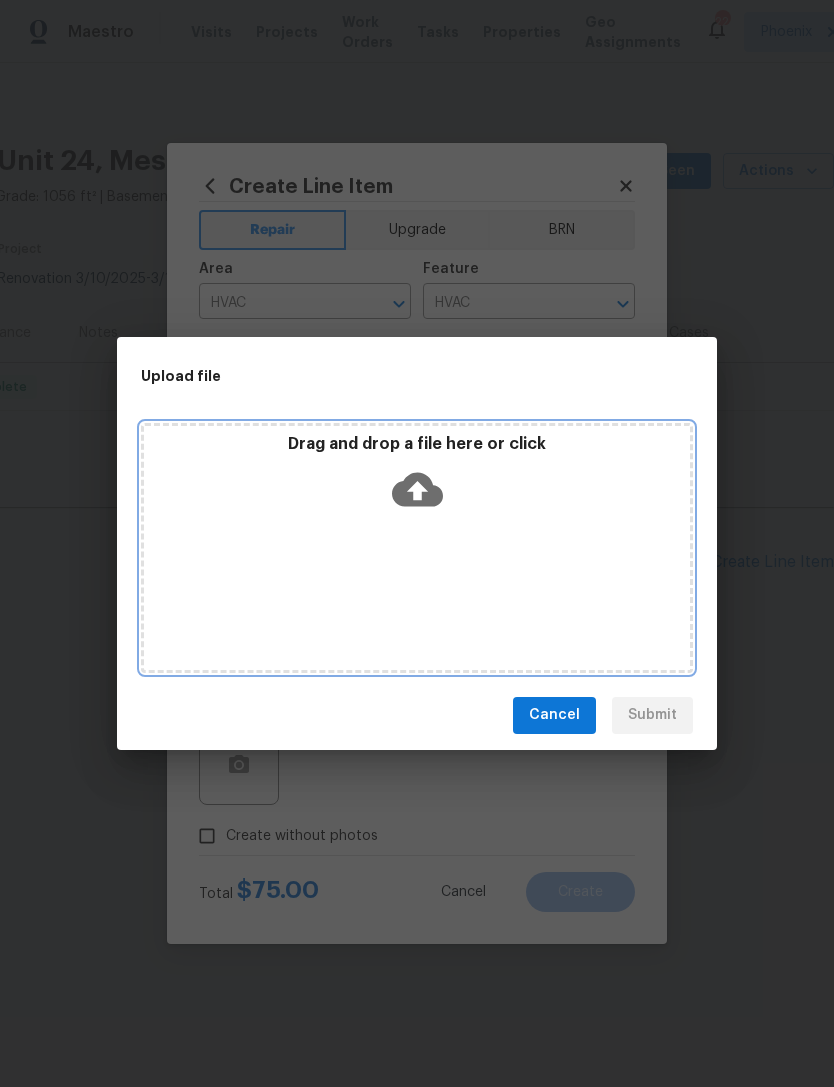 click 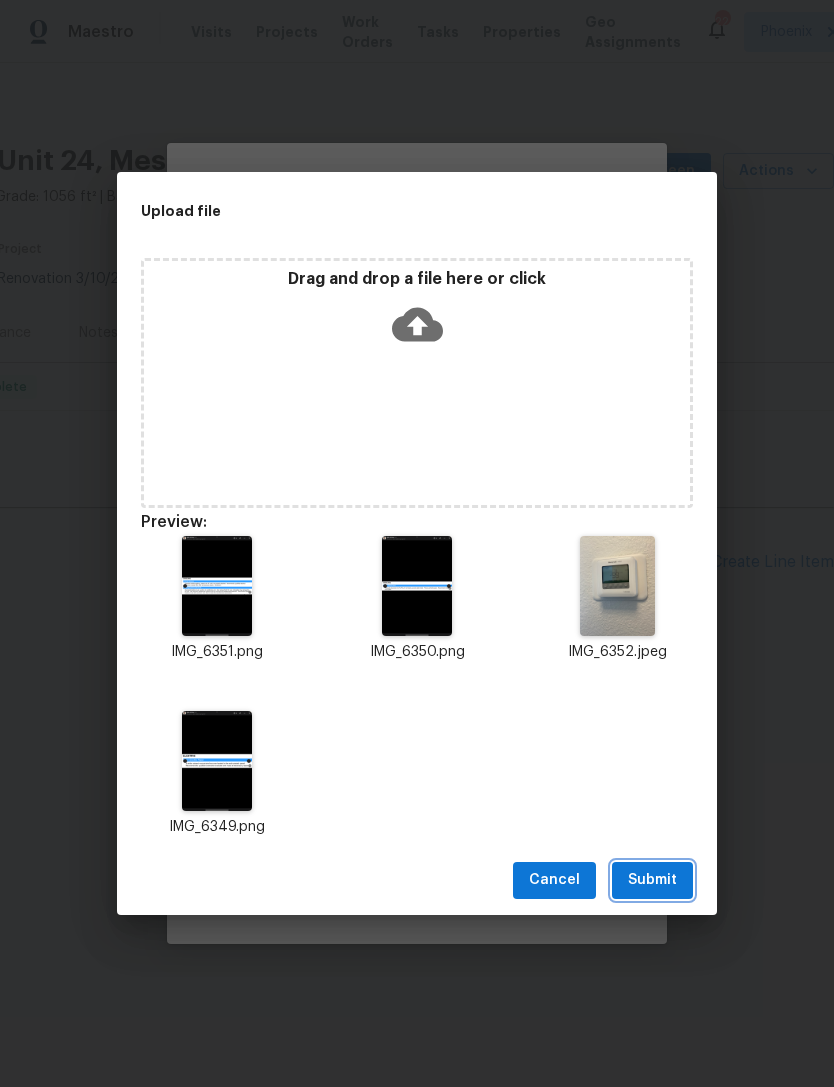 click on "Submit" at bounding box center [652, 880] 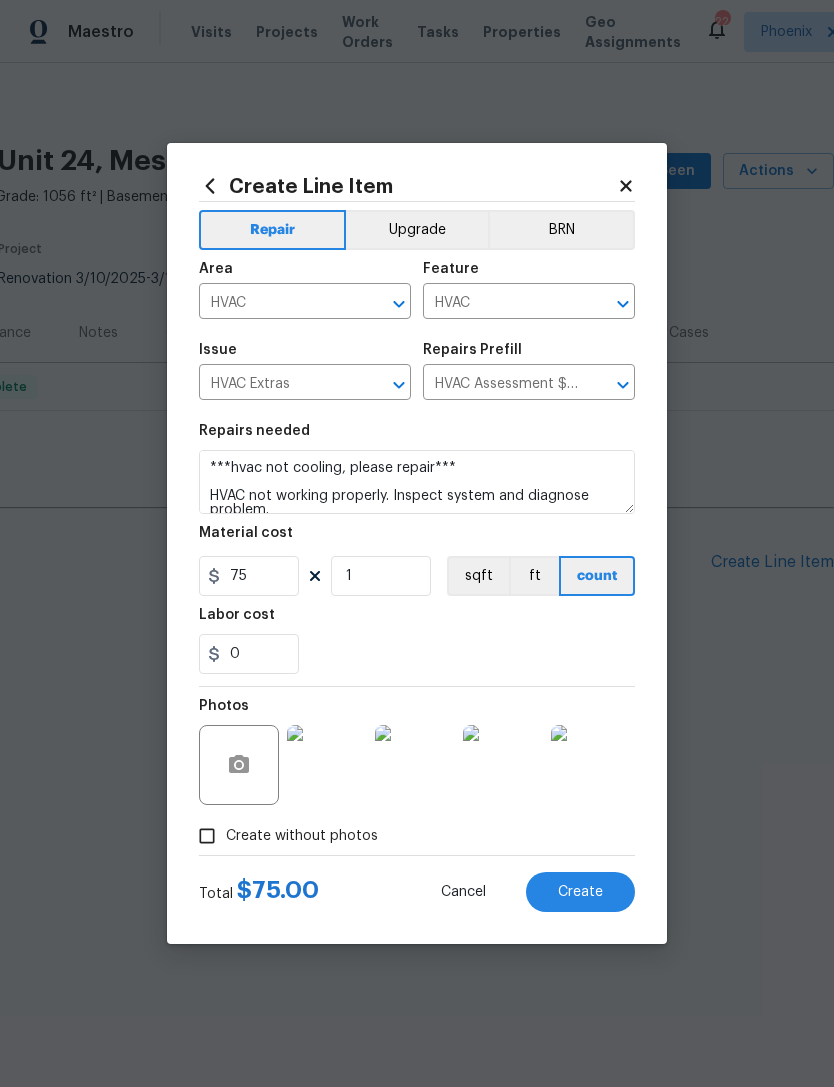 click on "Create" at bounding box center [580, 892] 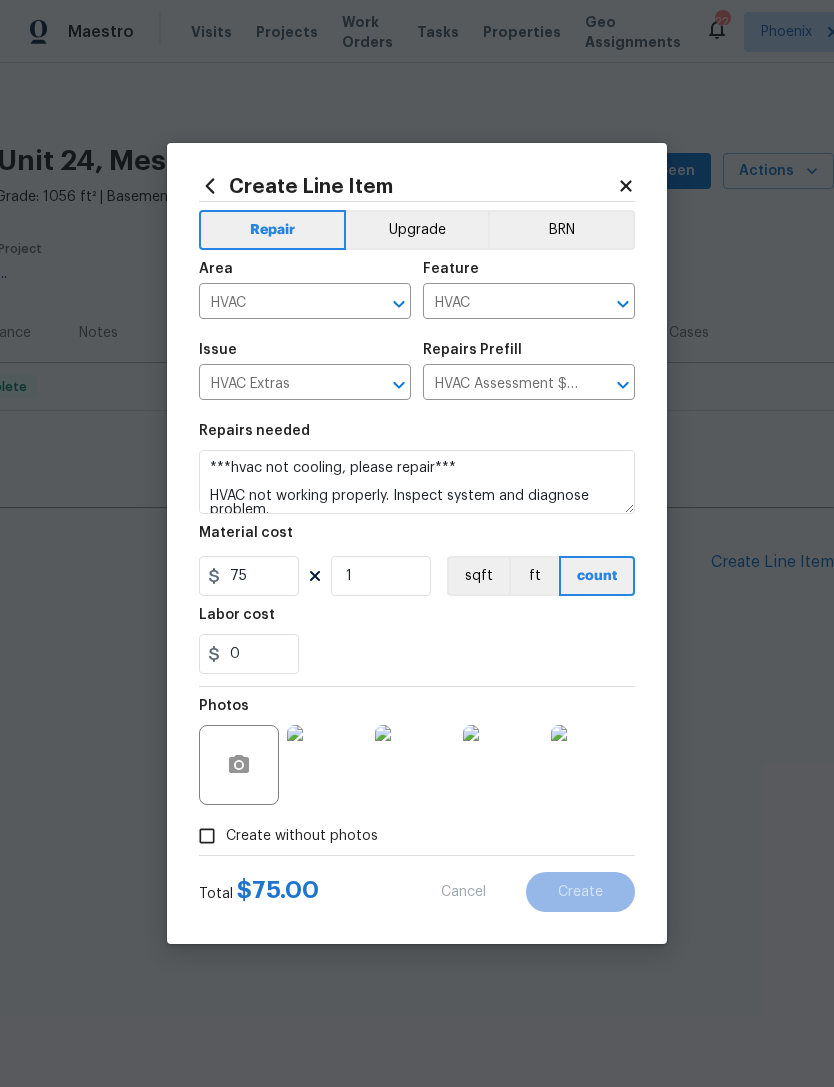 type on "0" 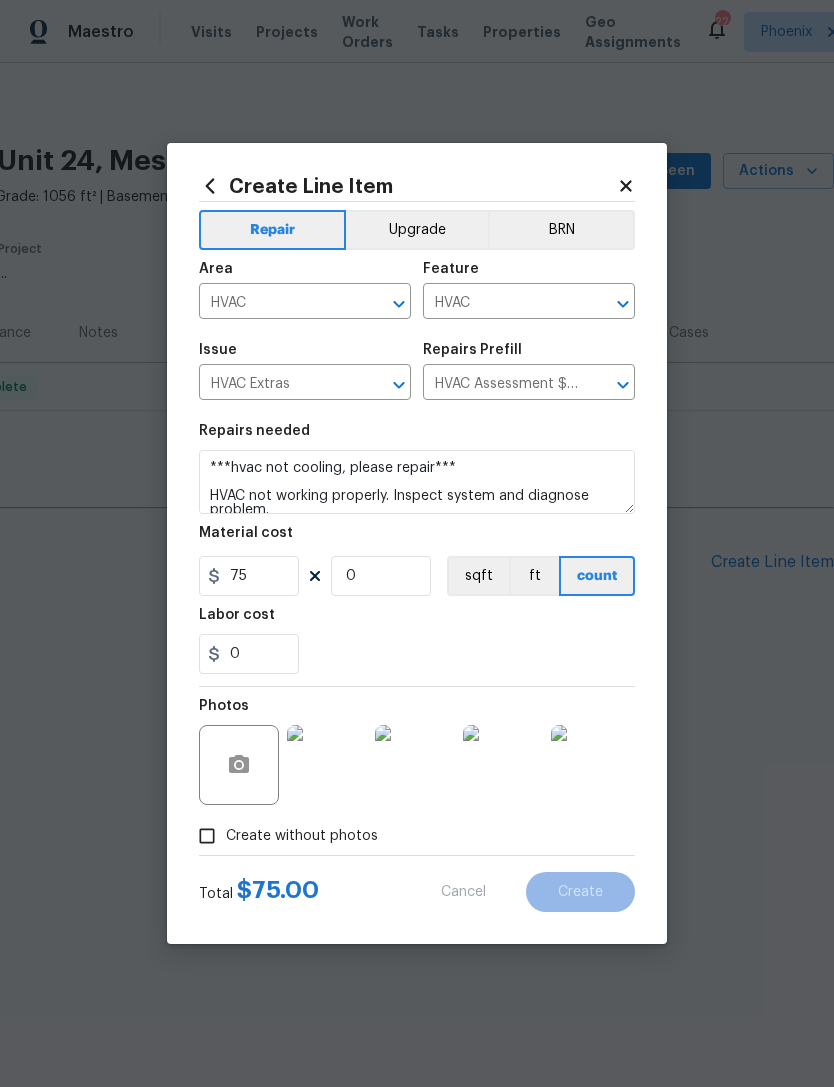 type 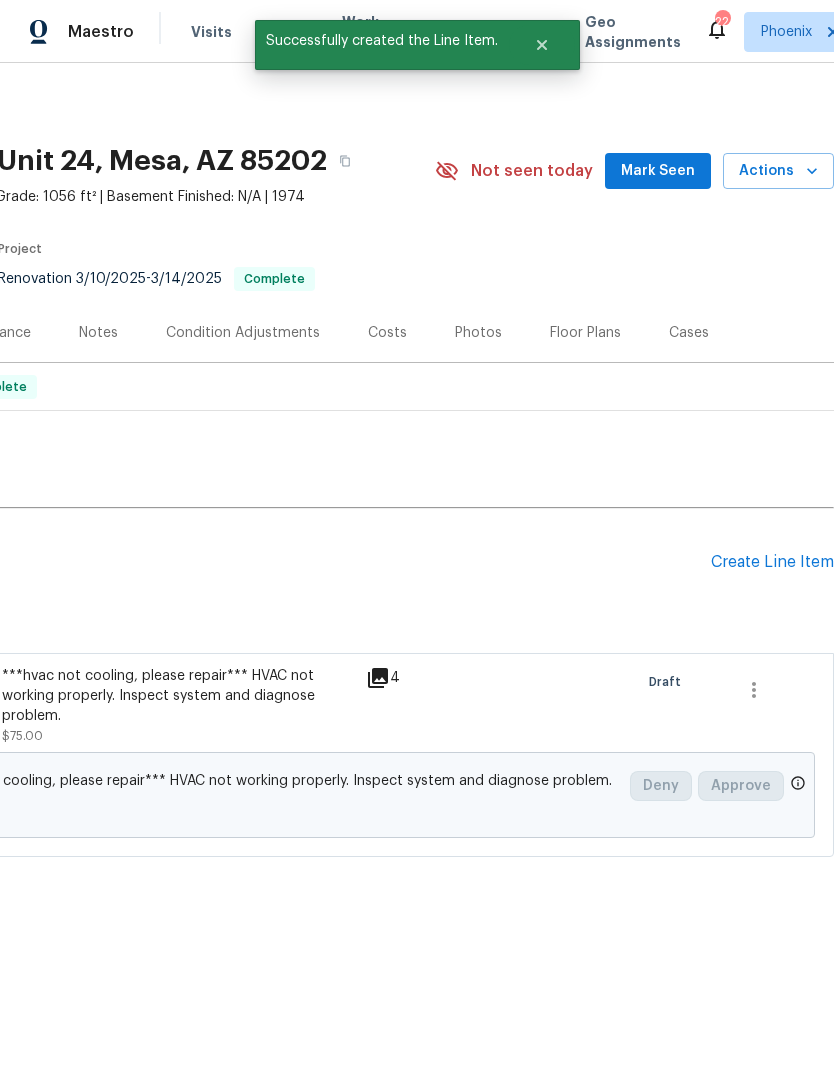 click on "Create Line Item" at bounding box center [772, 562] 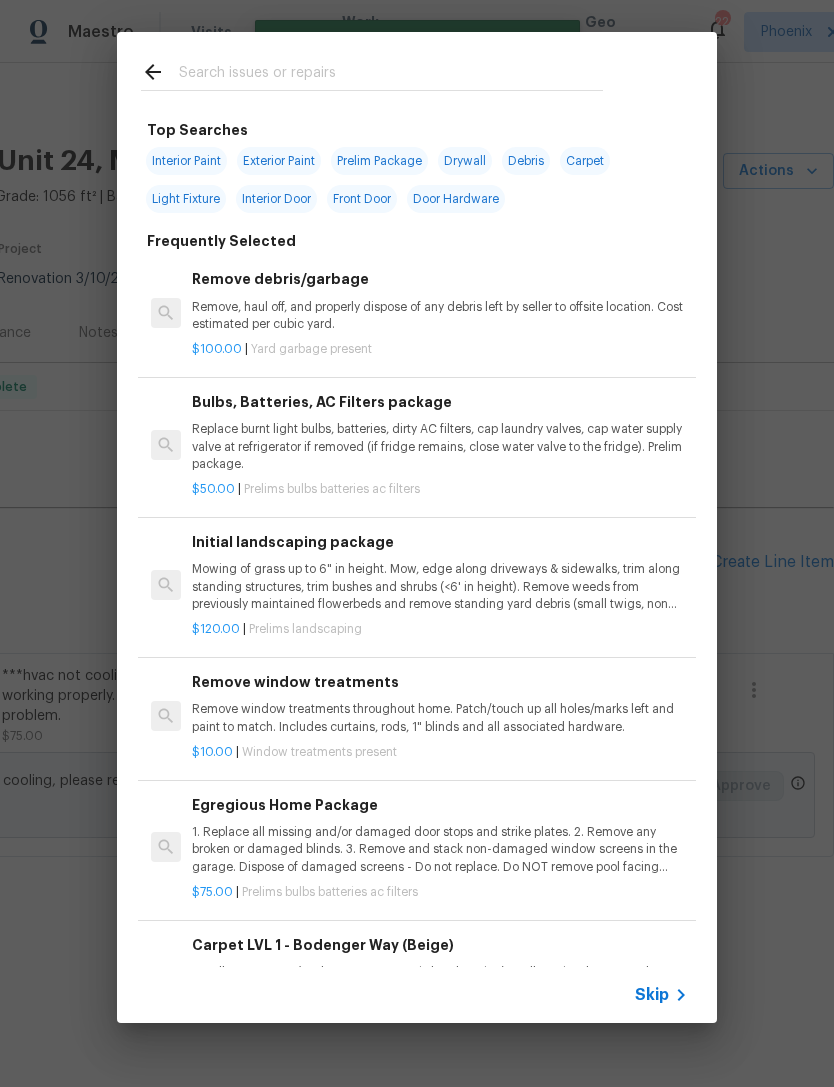 click at bounding box center (391, 75) 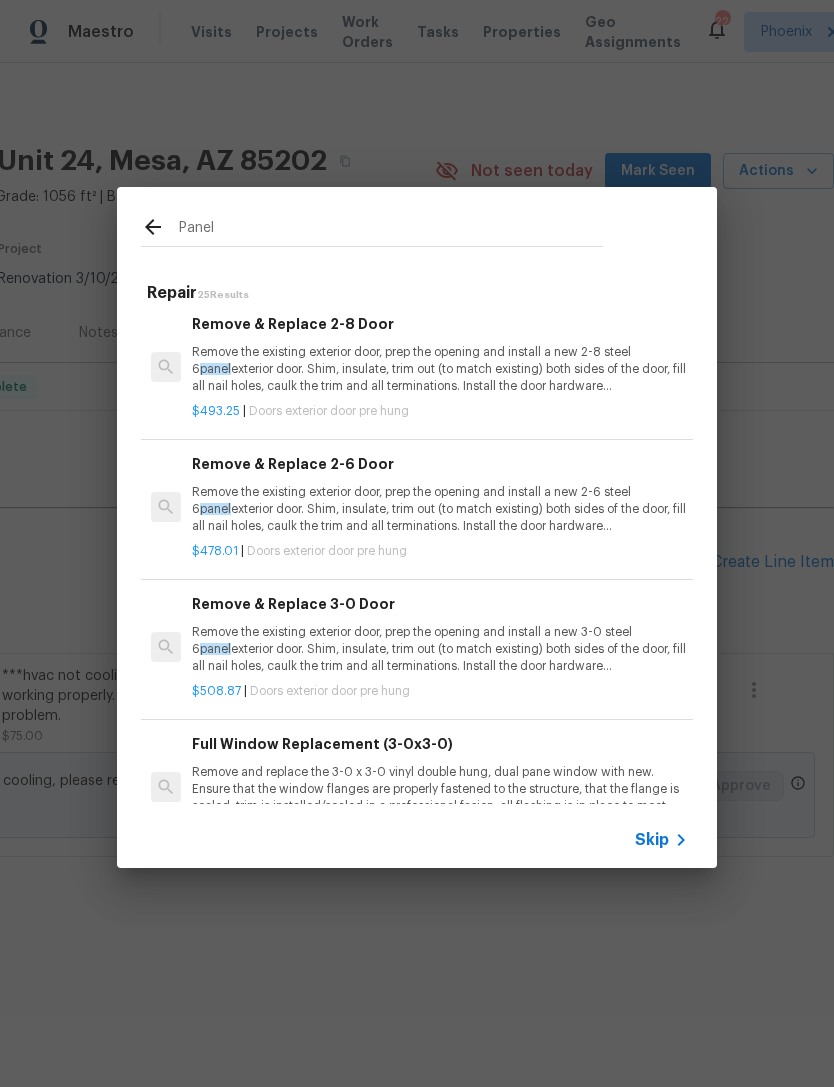 scroll, scrollTop: 2843, scrollLeft: 0, axis: vertical 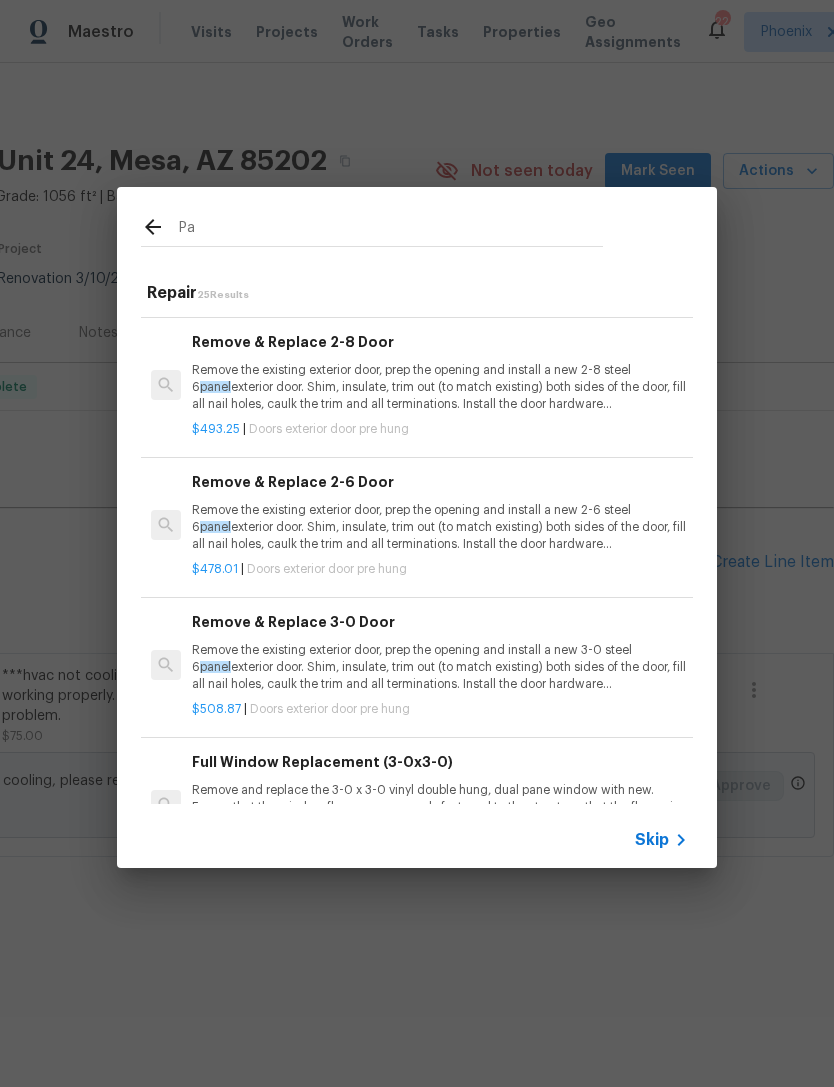 type on "P" 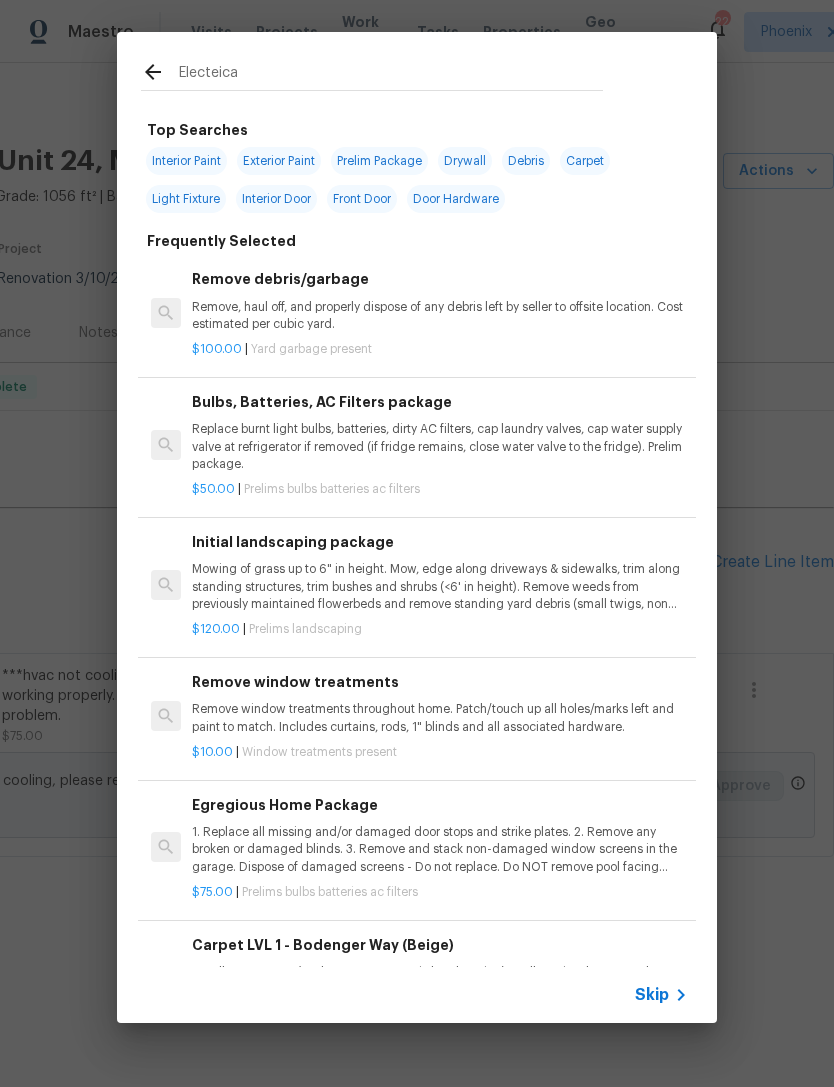 type on "Electeical" 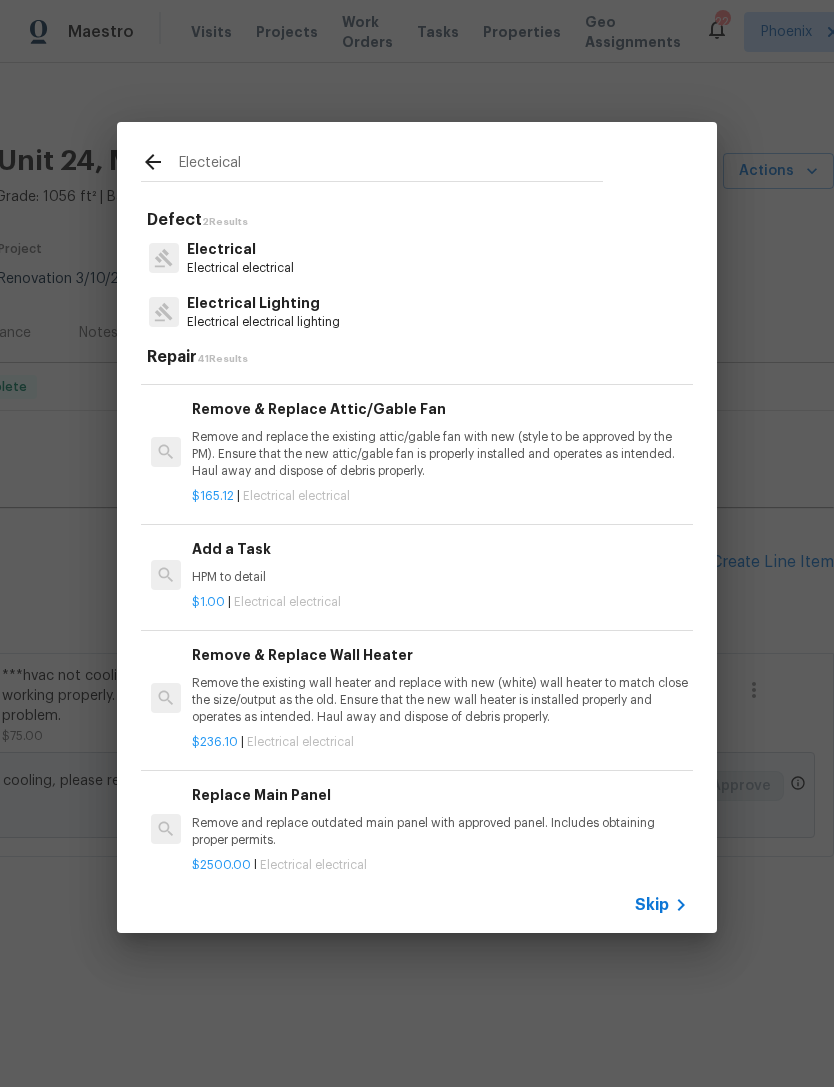 scroll, scrollTop: 1241, scrollLeft: 0, axis: vertical 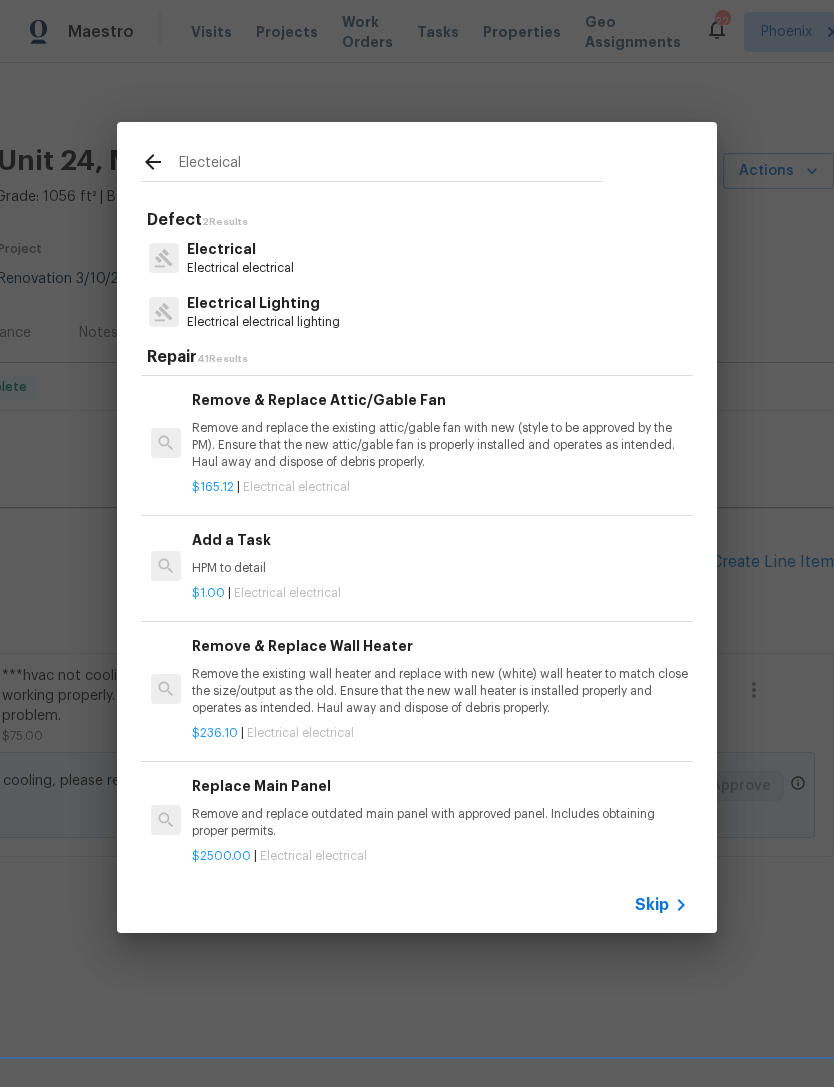 click on "$1.00   |   Electrical electrical" at bounding box center (440, 589) 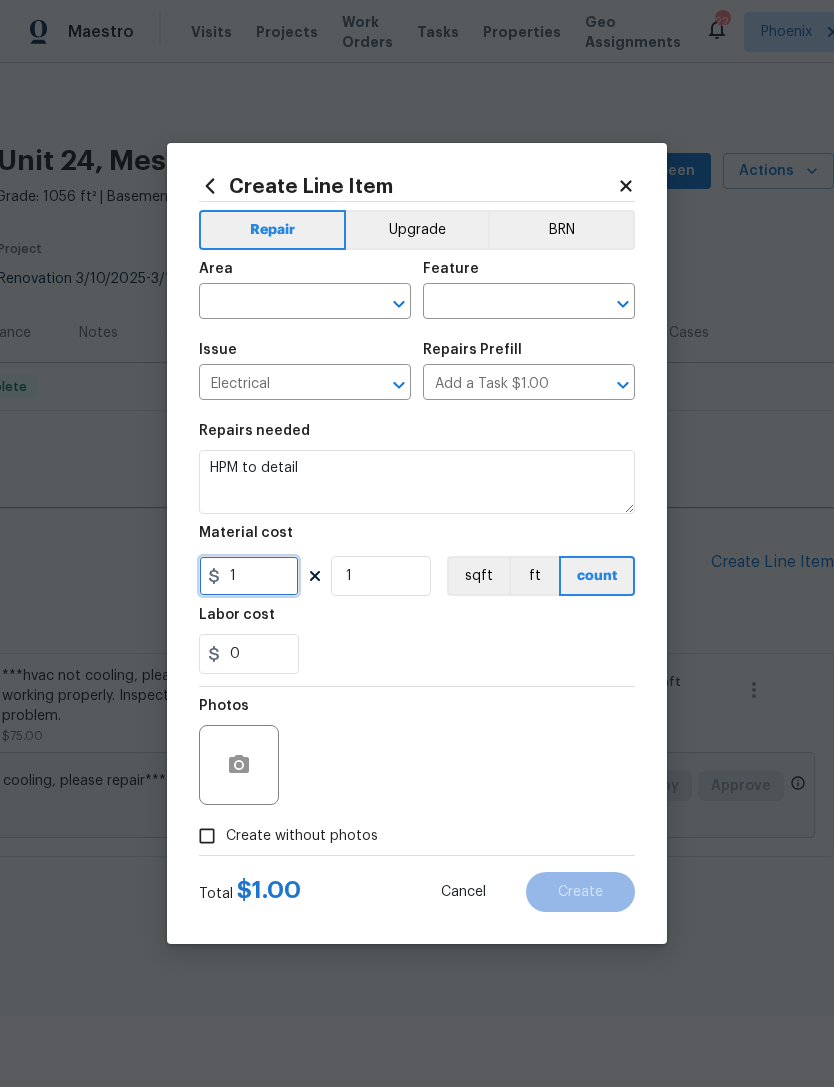 click on "1" at bounding box center [249, 576] 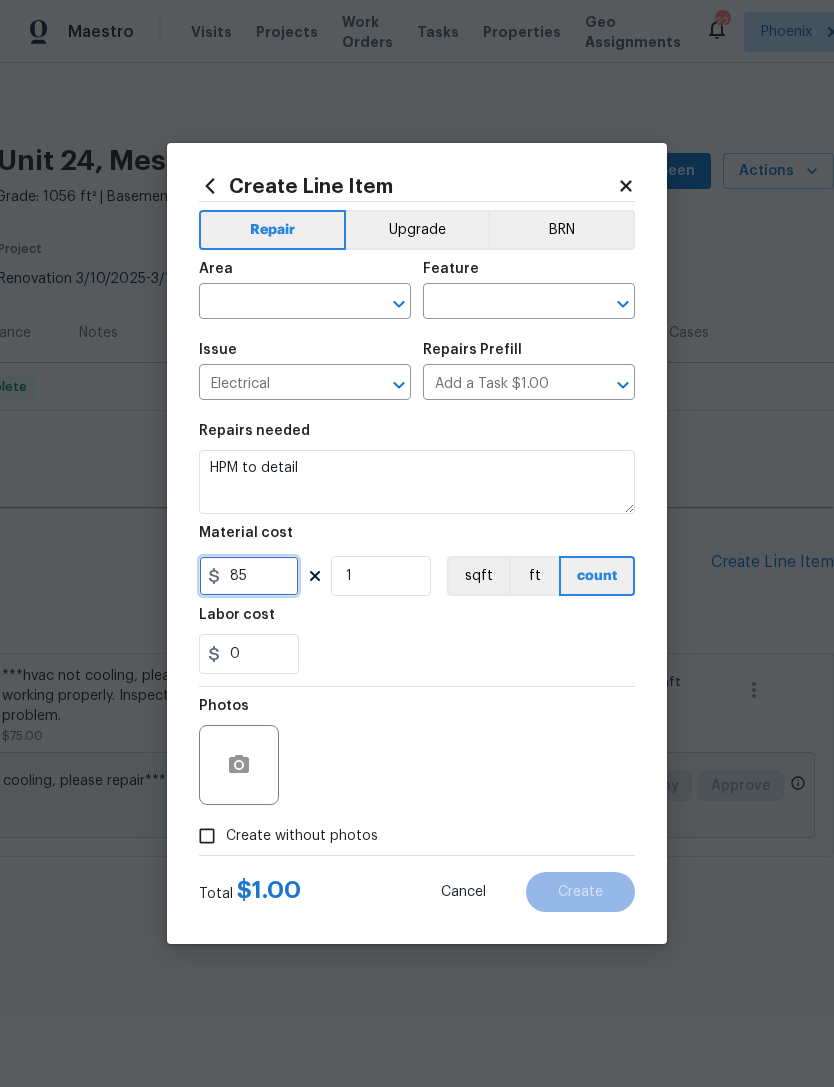 type on "85" 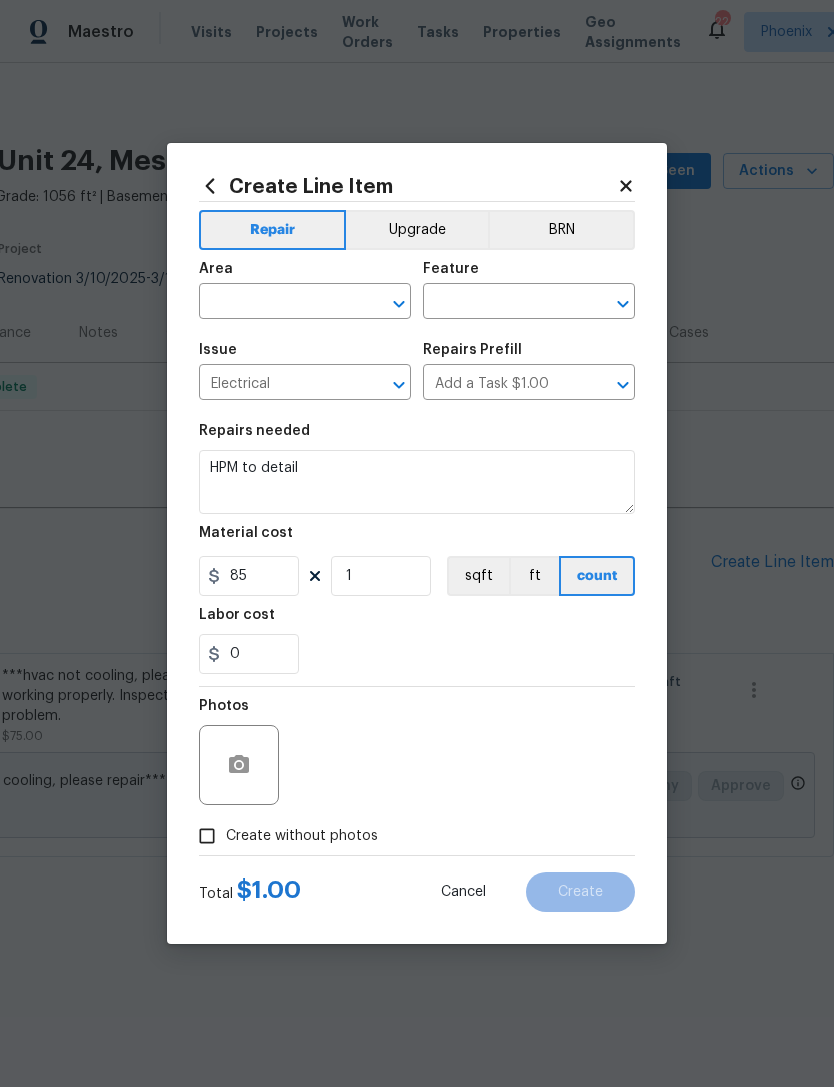 click at bounding box center (277, 303) 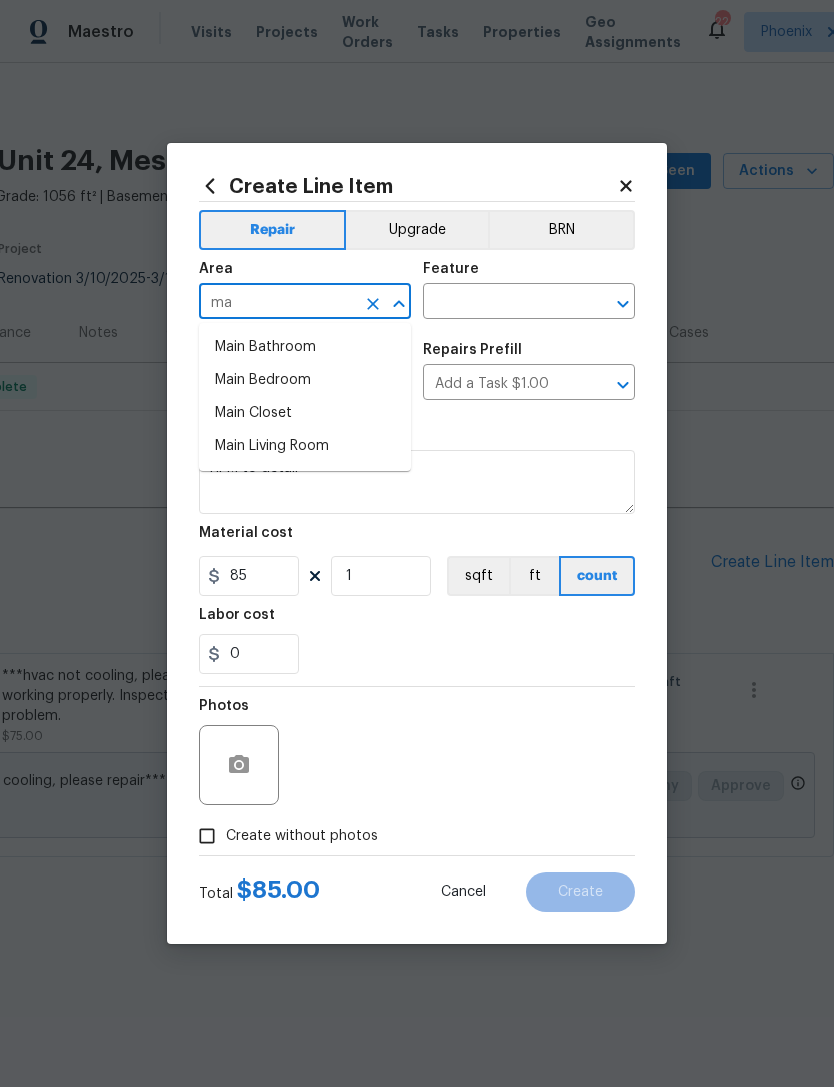 type on "m" 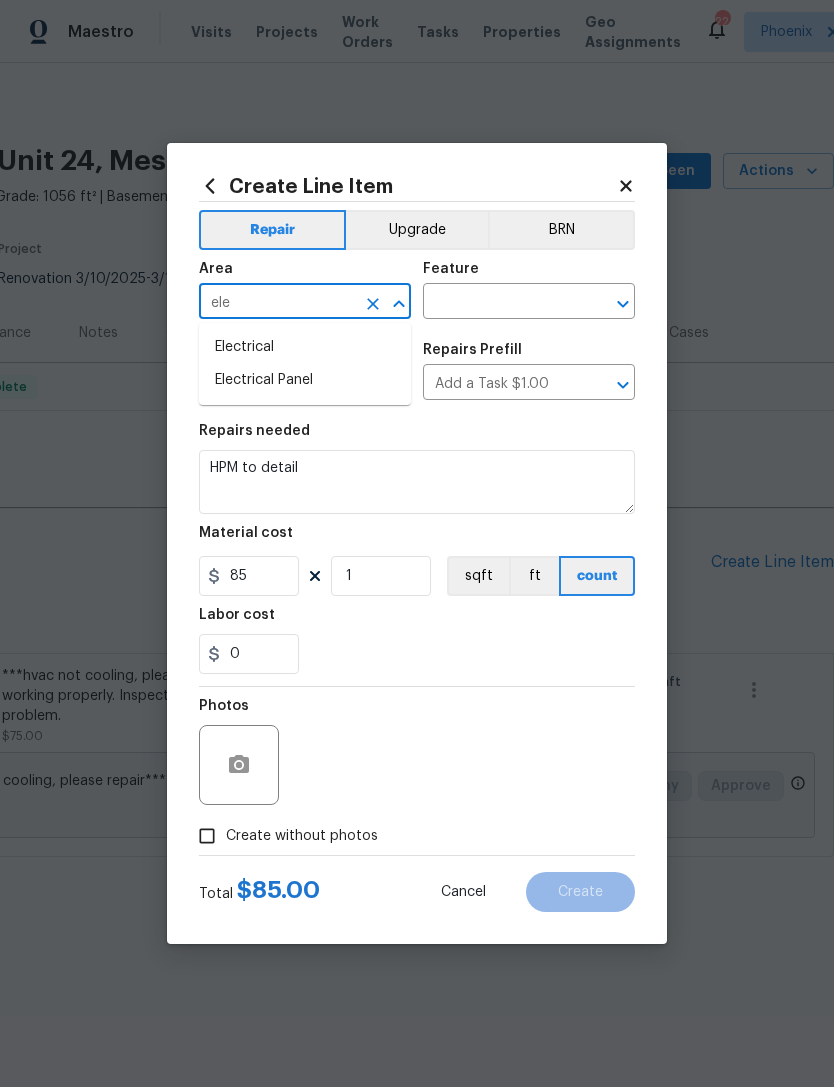 click on "Electrical Panel" at bounding box center (305, 380) 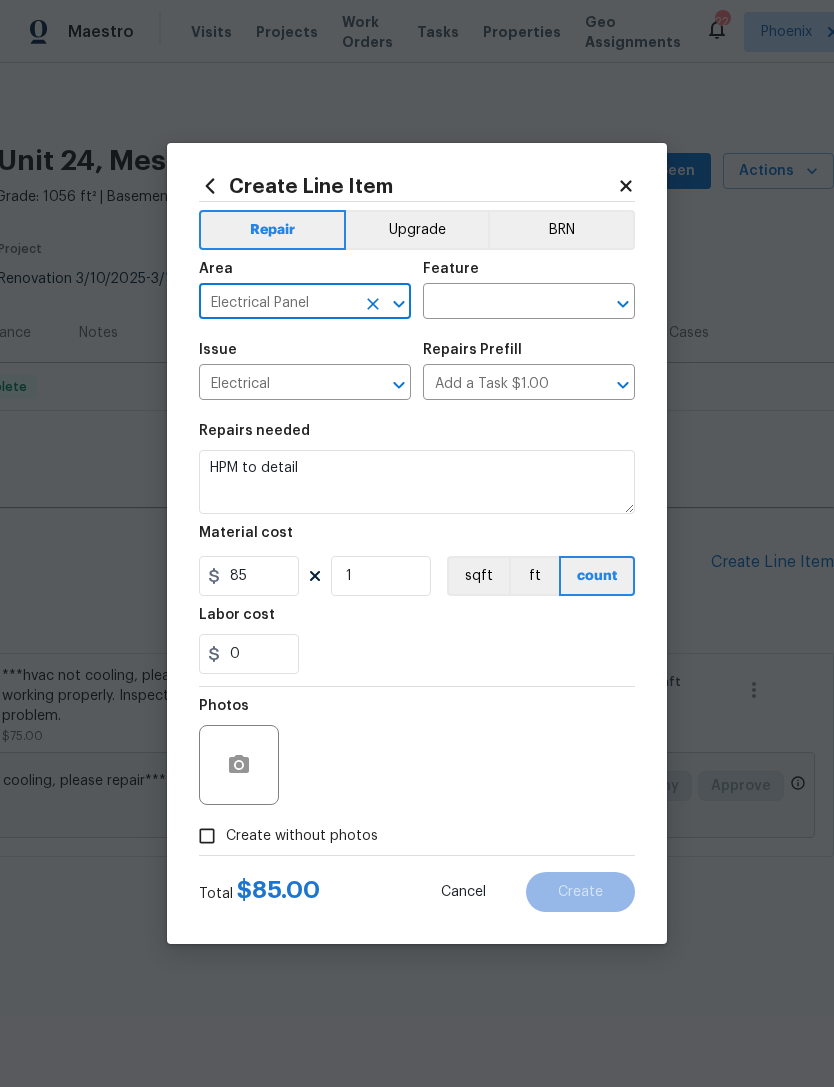 click at bounding box center (501, 303) 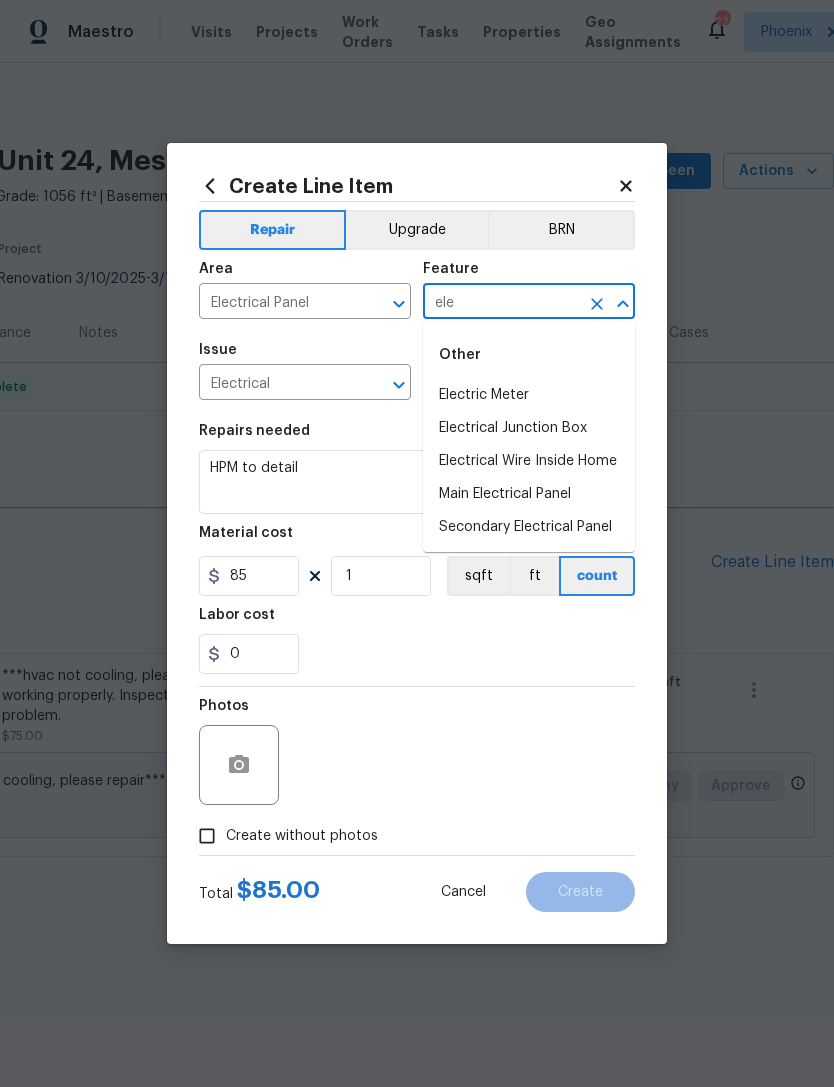 click on "Main Electrical Panel" at bounding box center (529, 494) 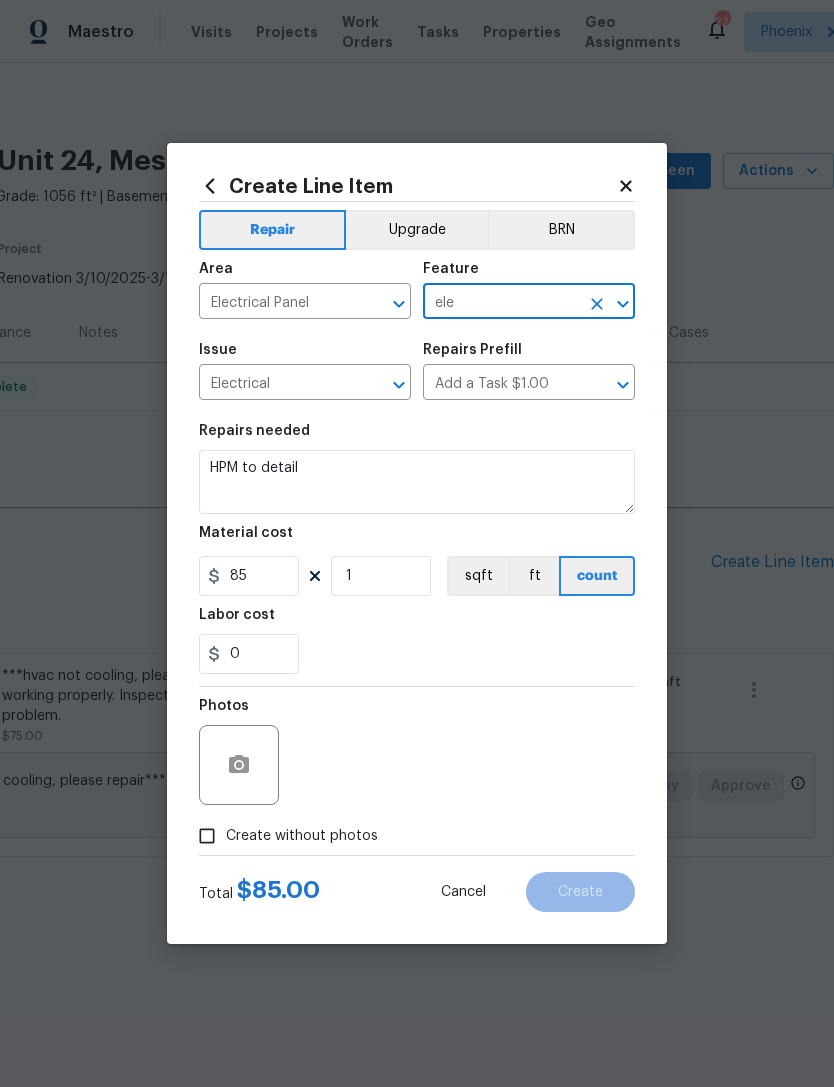 type on "Main Electrical Panel" 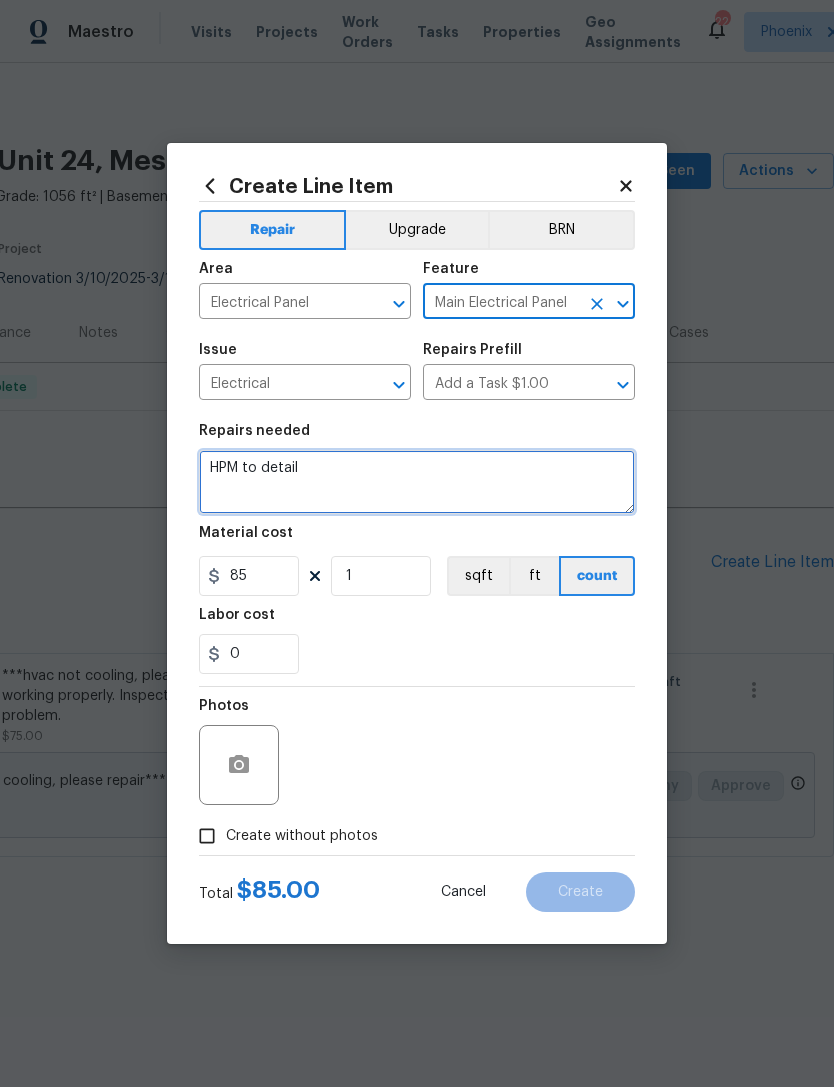 click on "HPM to detail" at bounding box center [417, 482] 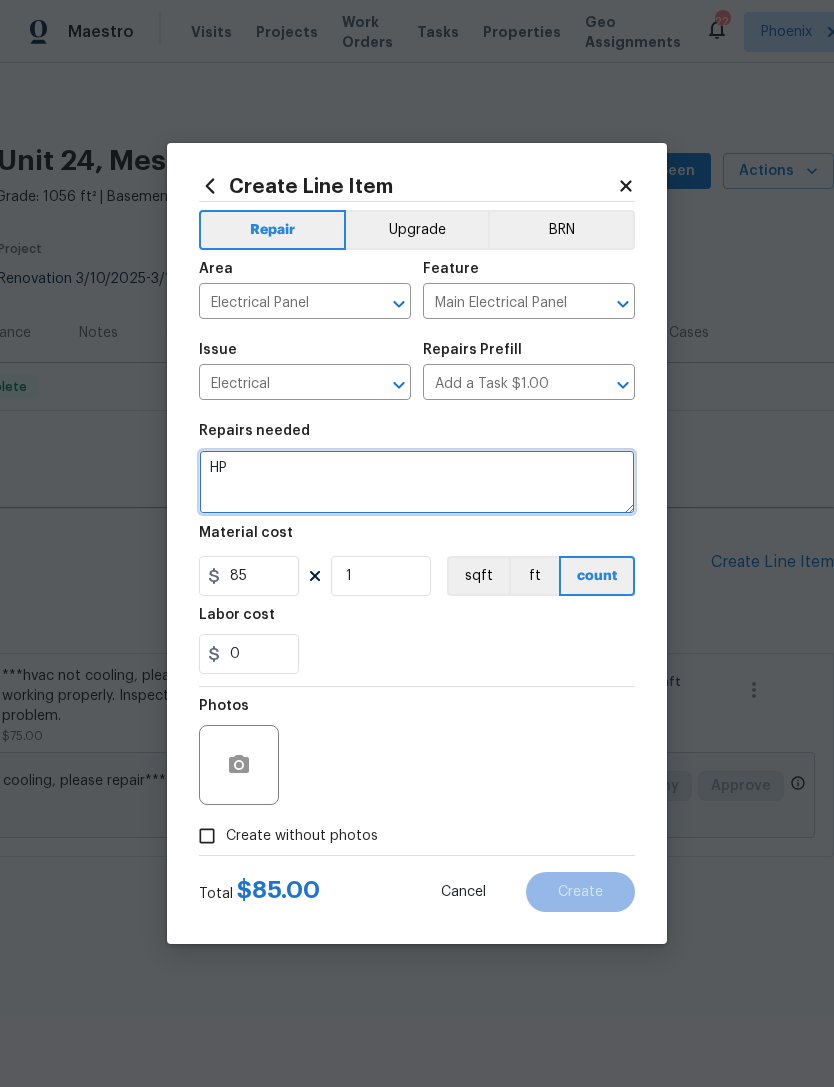 type on "H" 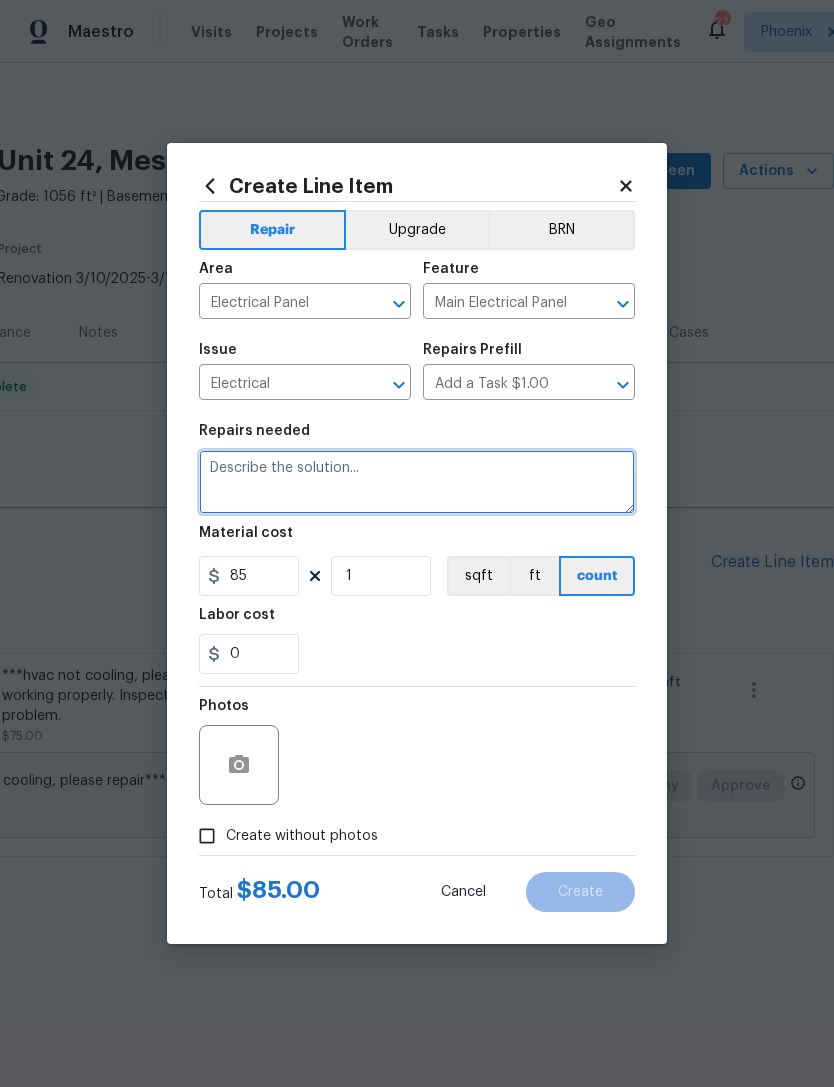 type on "0" 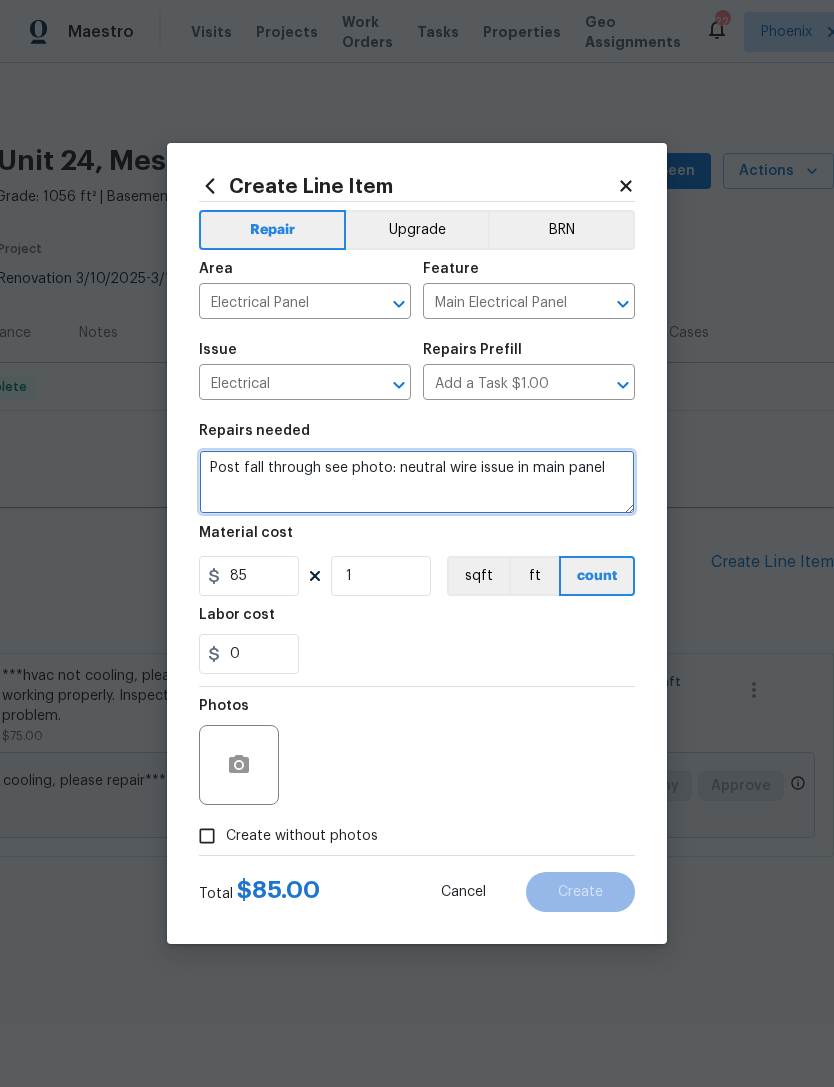 type on "Post fall through see photo: neutral wire issue in main panel" 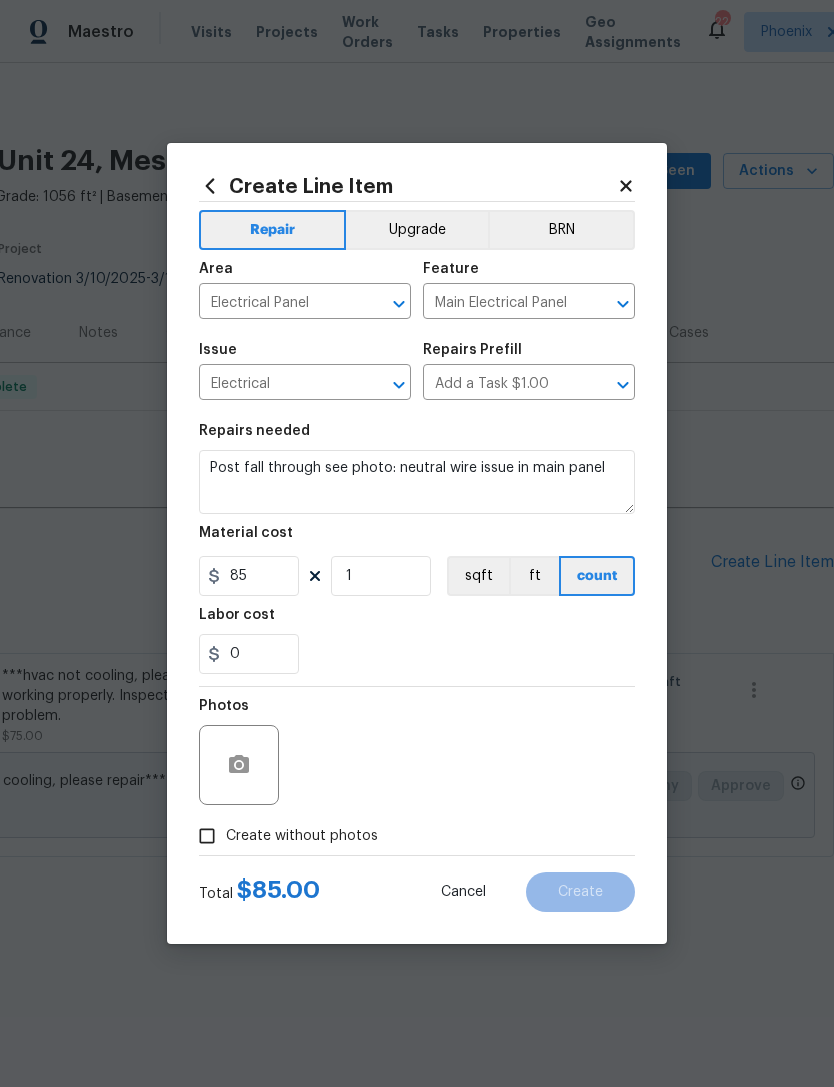 click on "0" at bounding box center [417, 654] 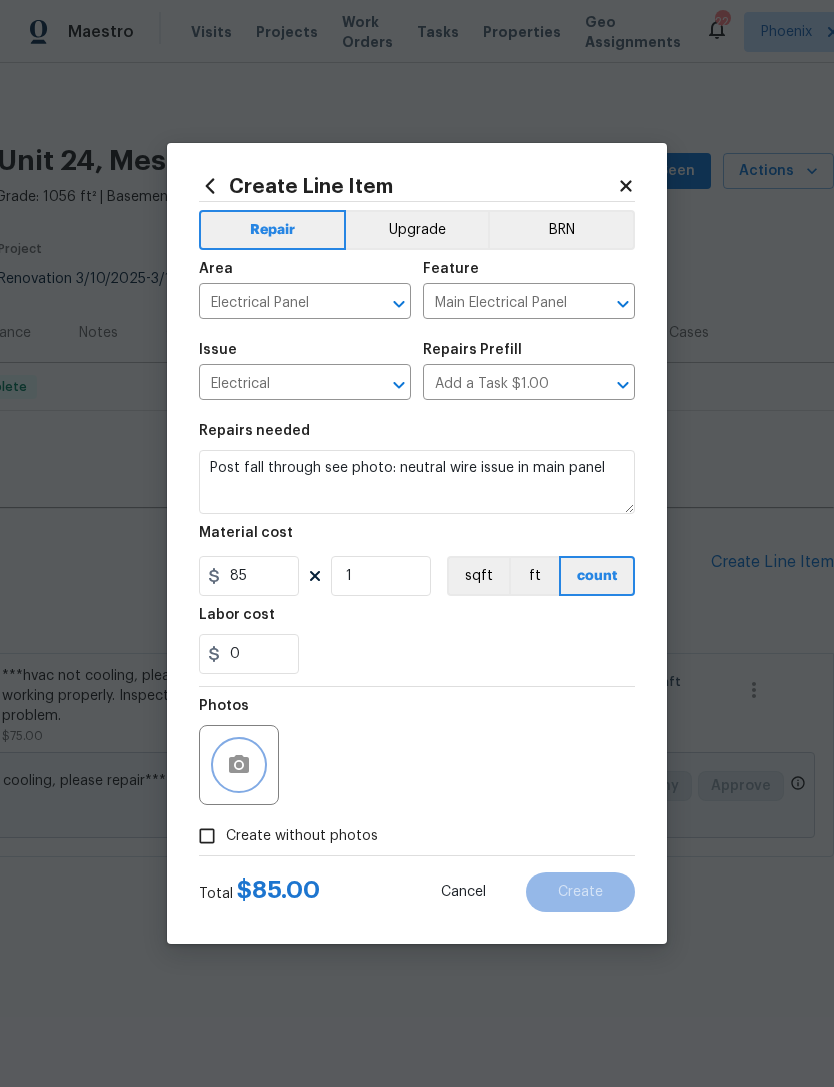 click 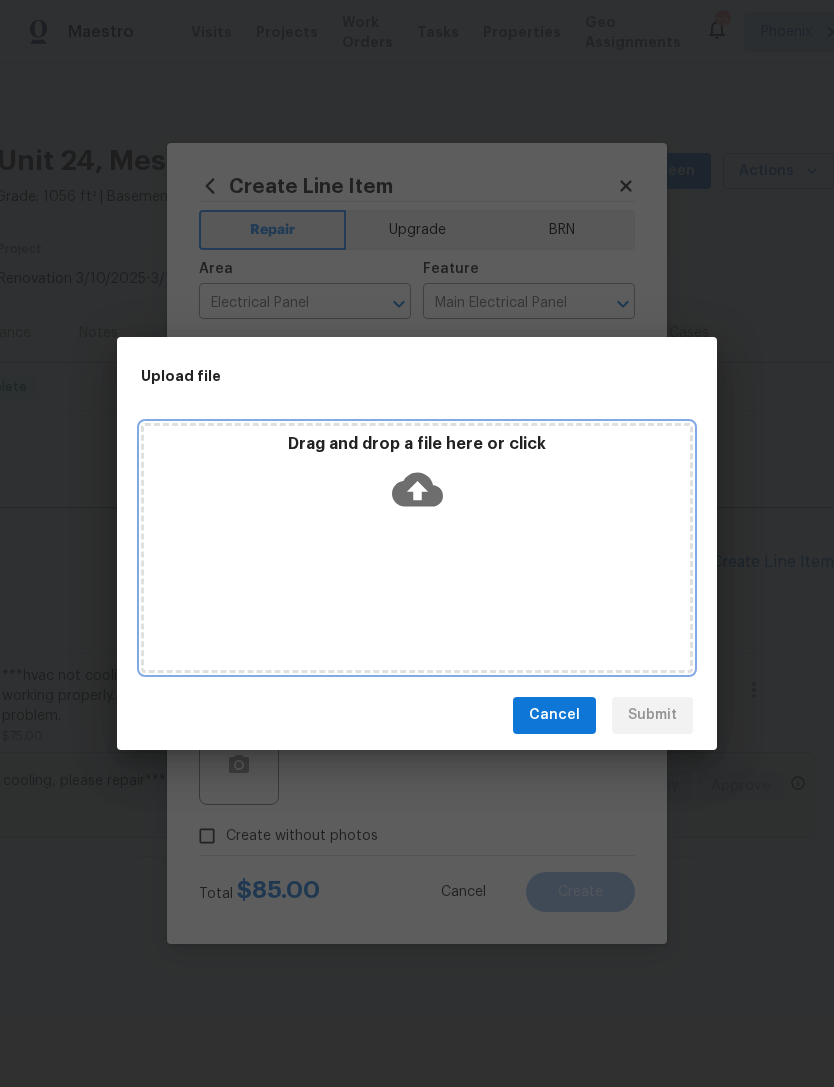 click 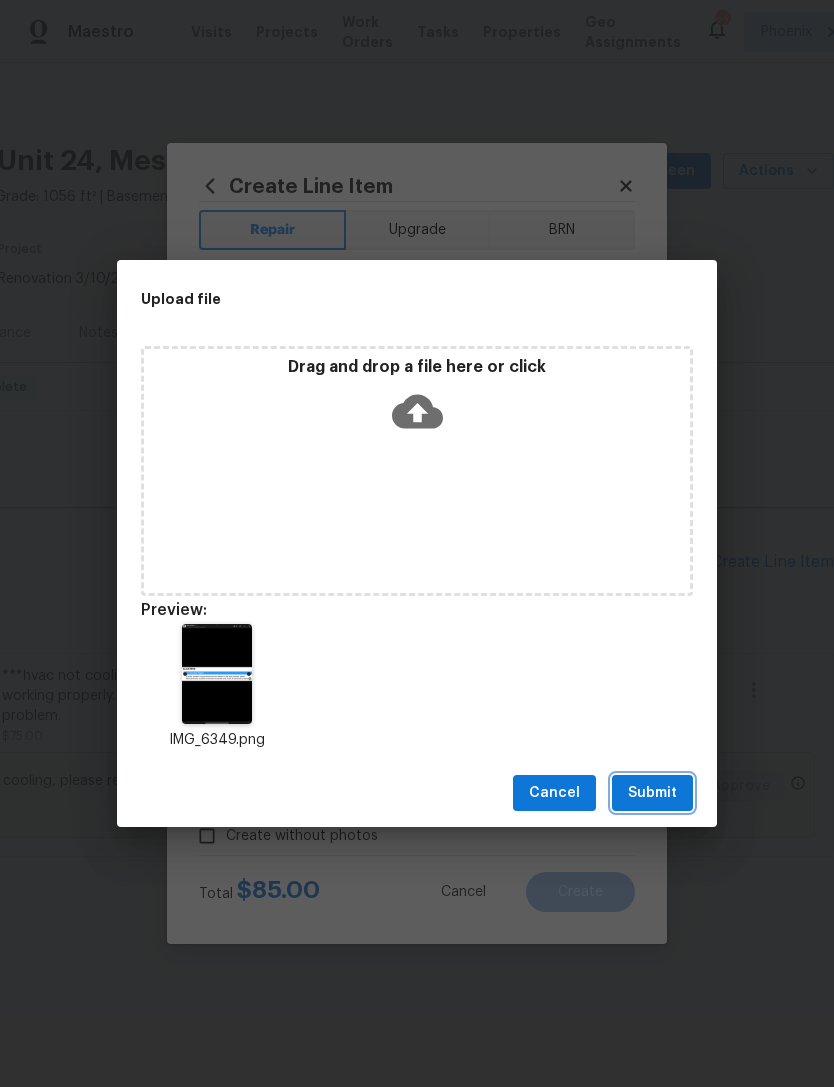 click on "Submit" at bounding box center [652, 793] 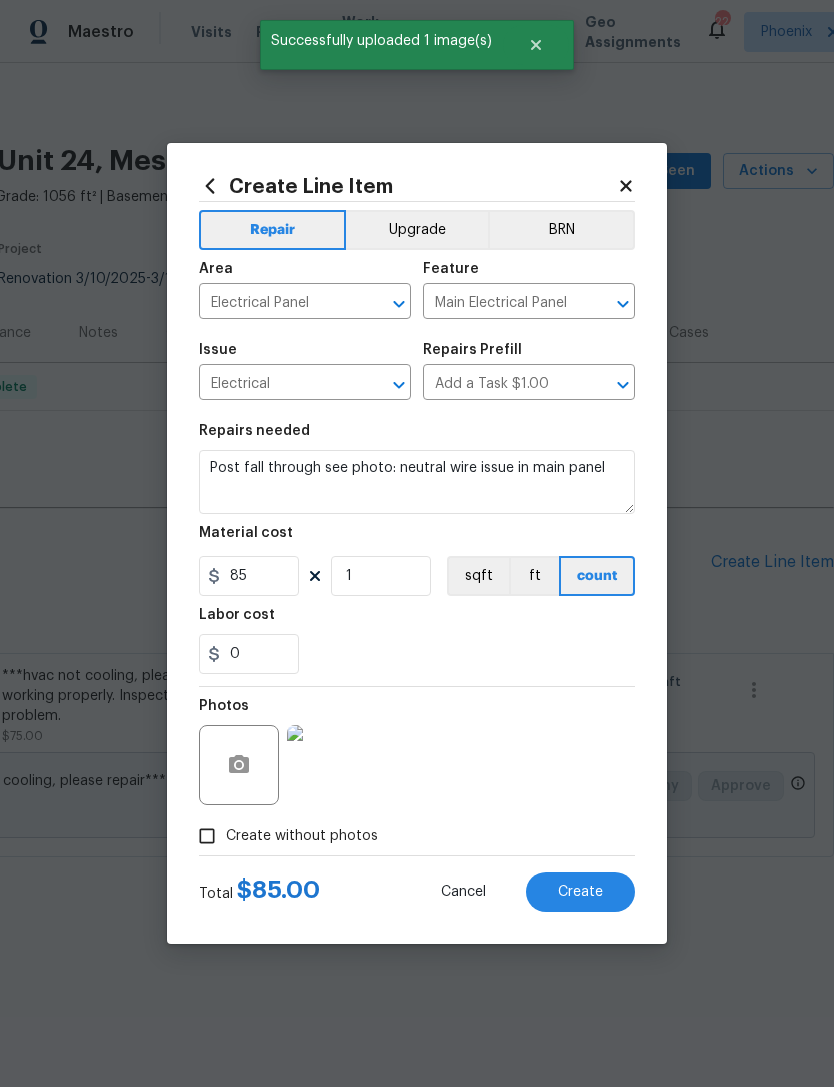 click on "Create" at bounding box center [580, 892] 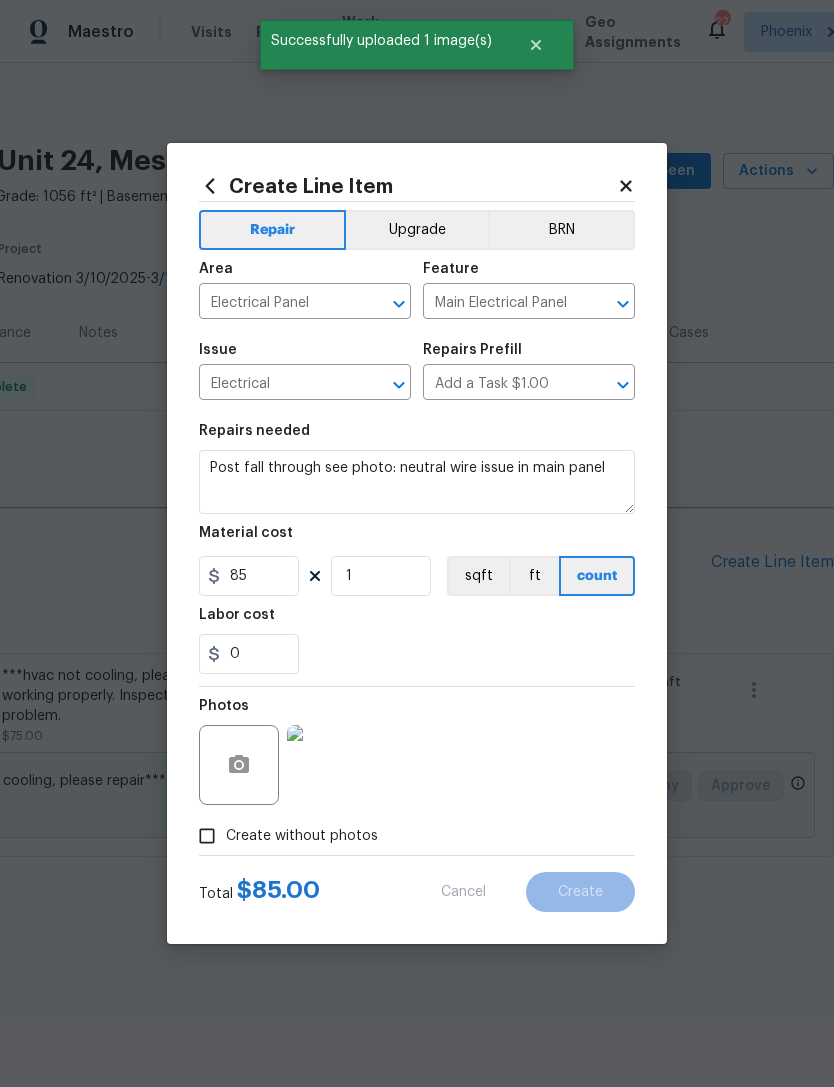 type on "0" 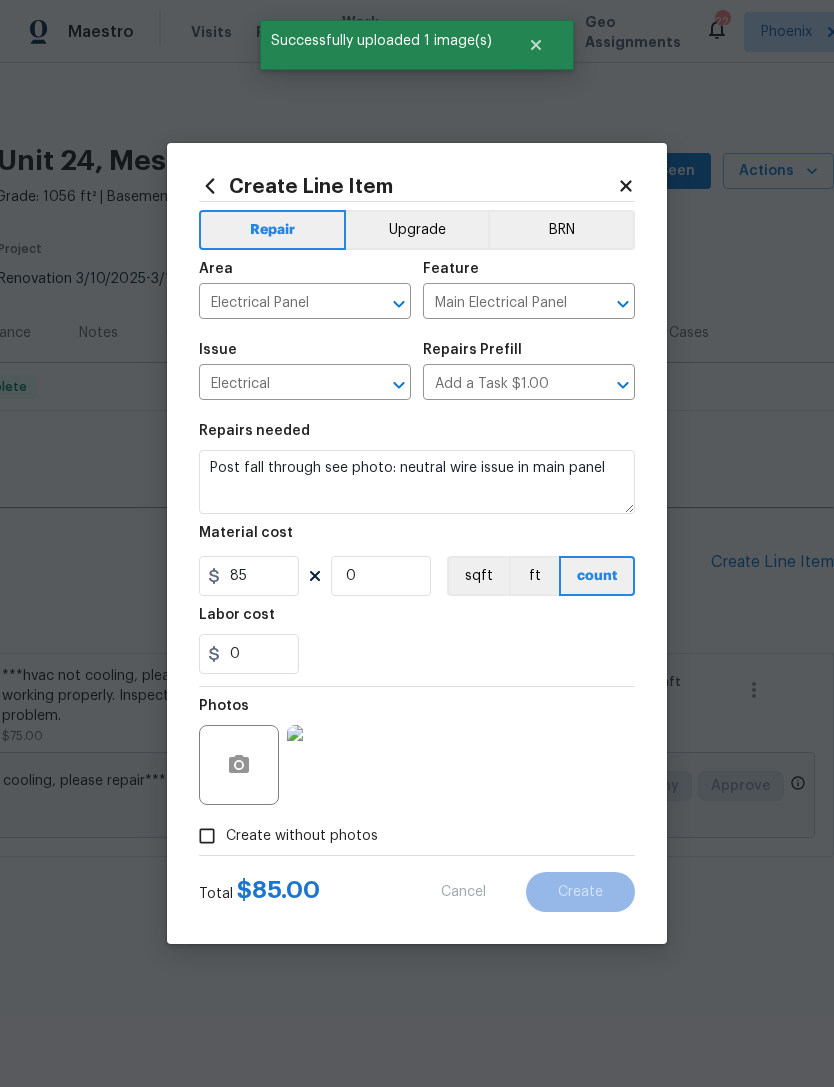 type 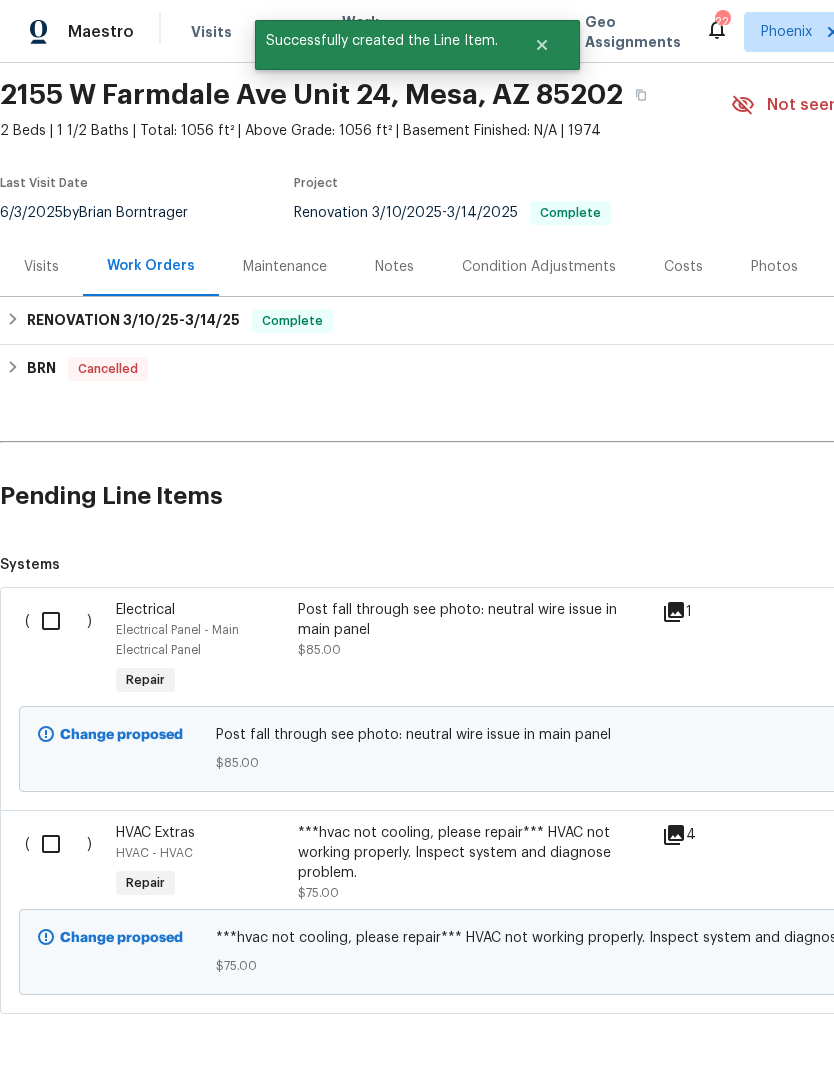 scroll, scrollTop: 65, scrollLeft: 0, axis: vertical 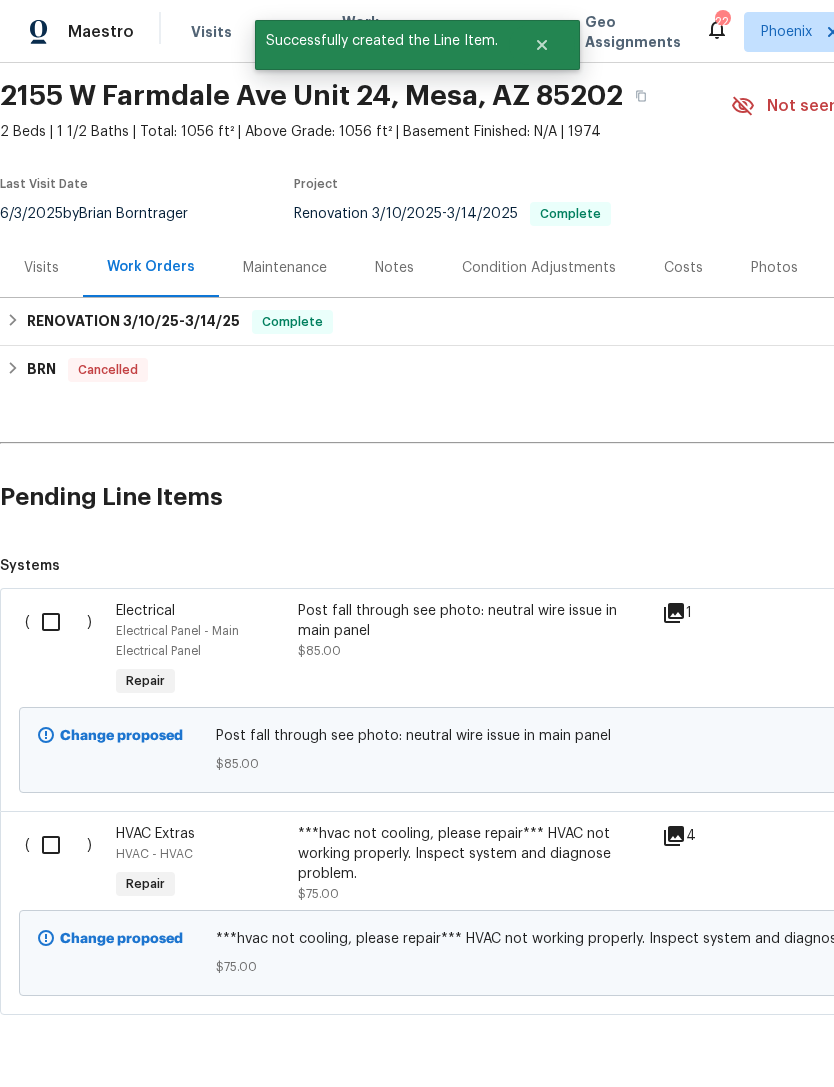 click at bounding box center (58, 622) 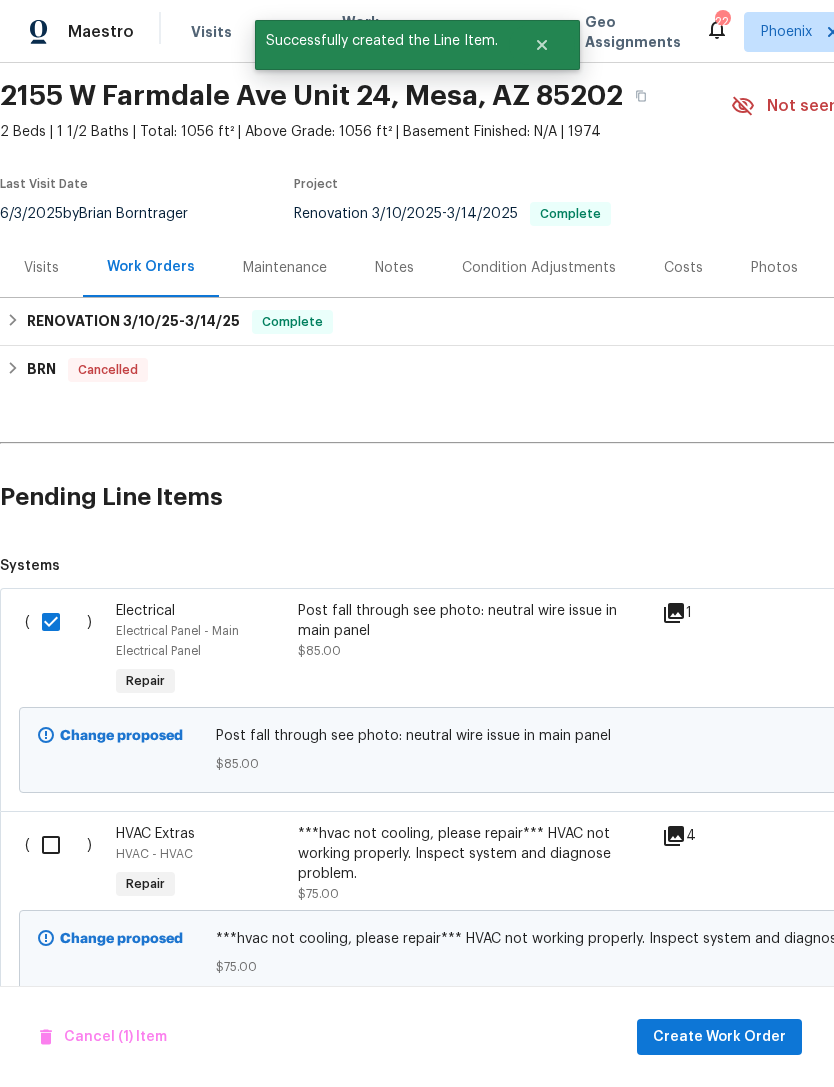 click at bounding box center [58, 845] 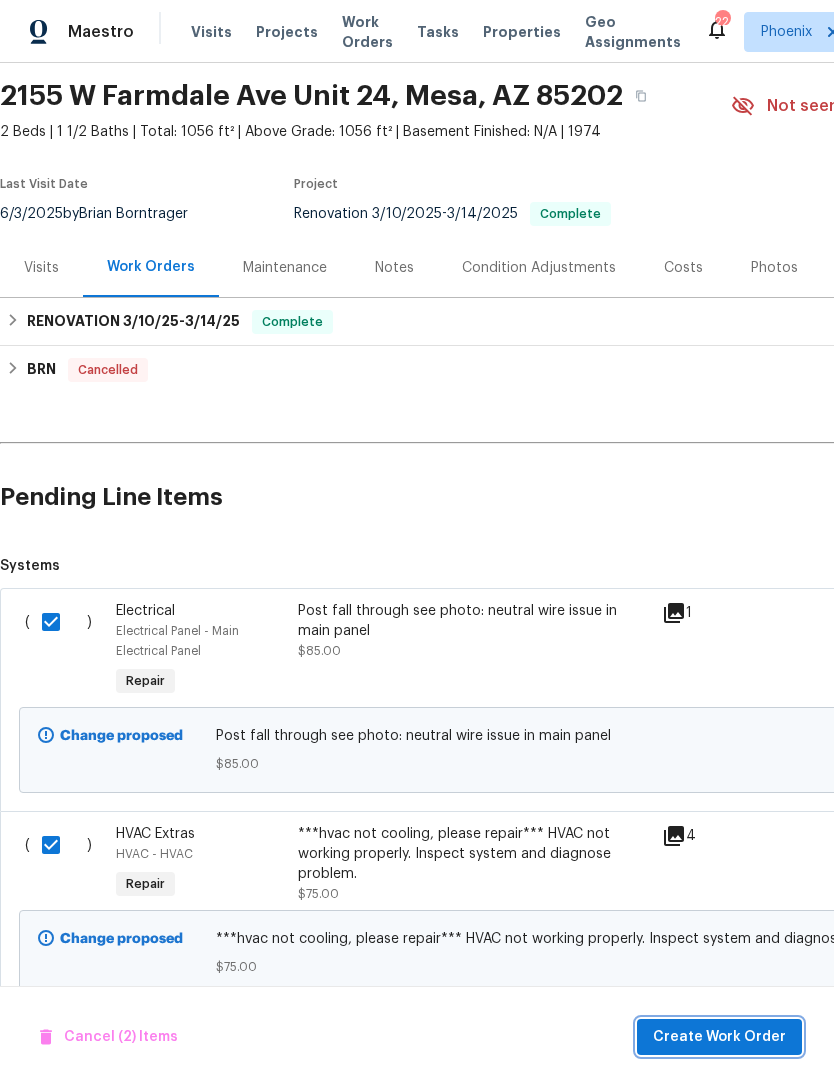click on "Create Work Order" at bounding box center (719, 1037) 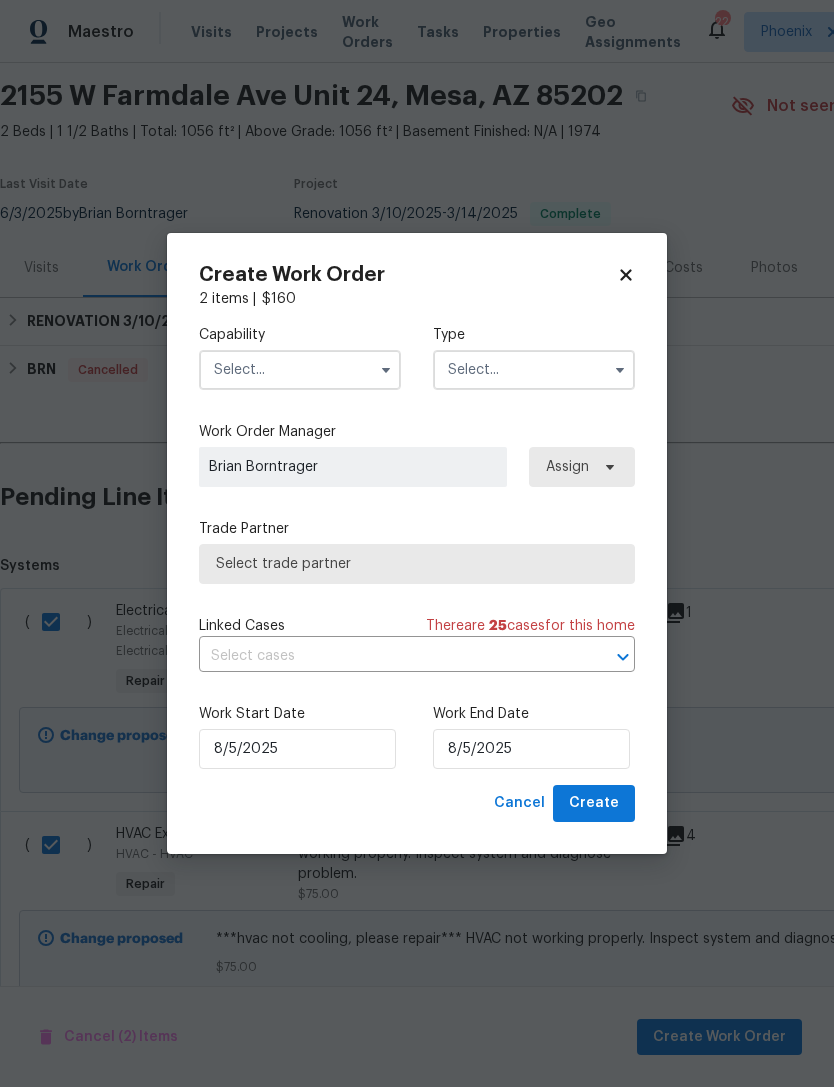 click at bounding box center (300, 370) 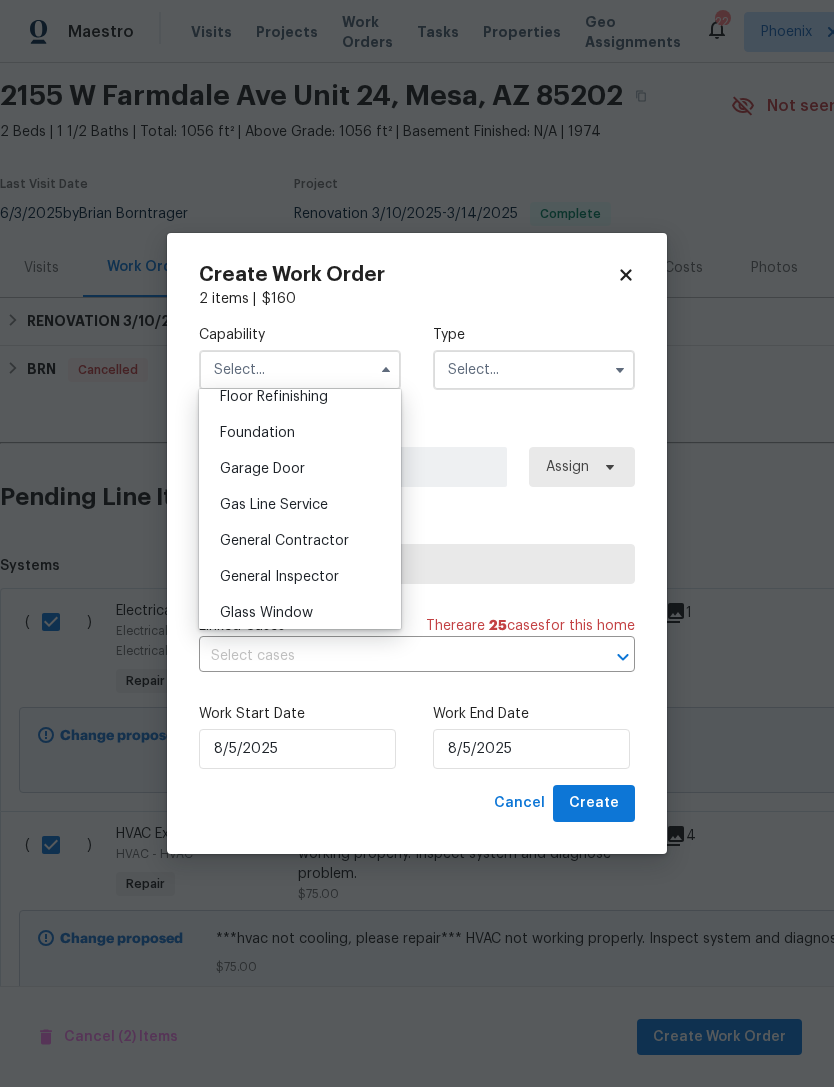 scroll, scrollTop: 828, scrollLeft: 0, axis: vertical 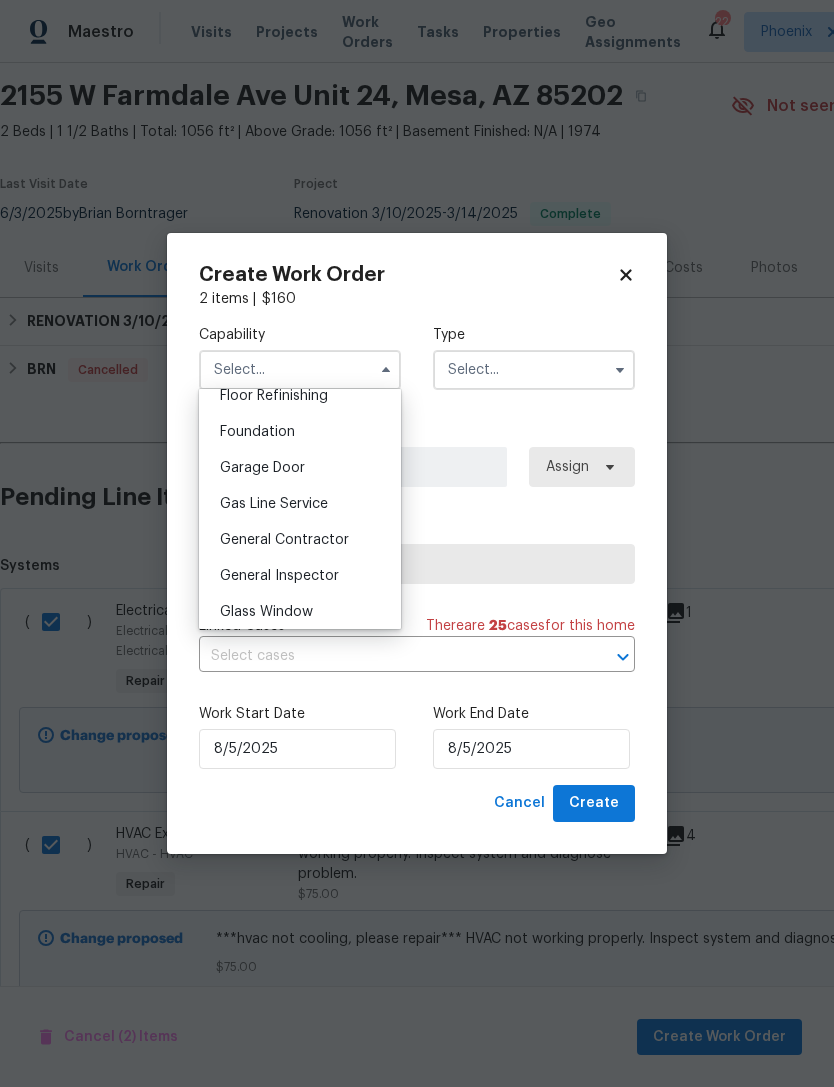 click on "General Contractor" at bounding box center [284, 540] 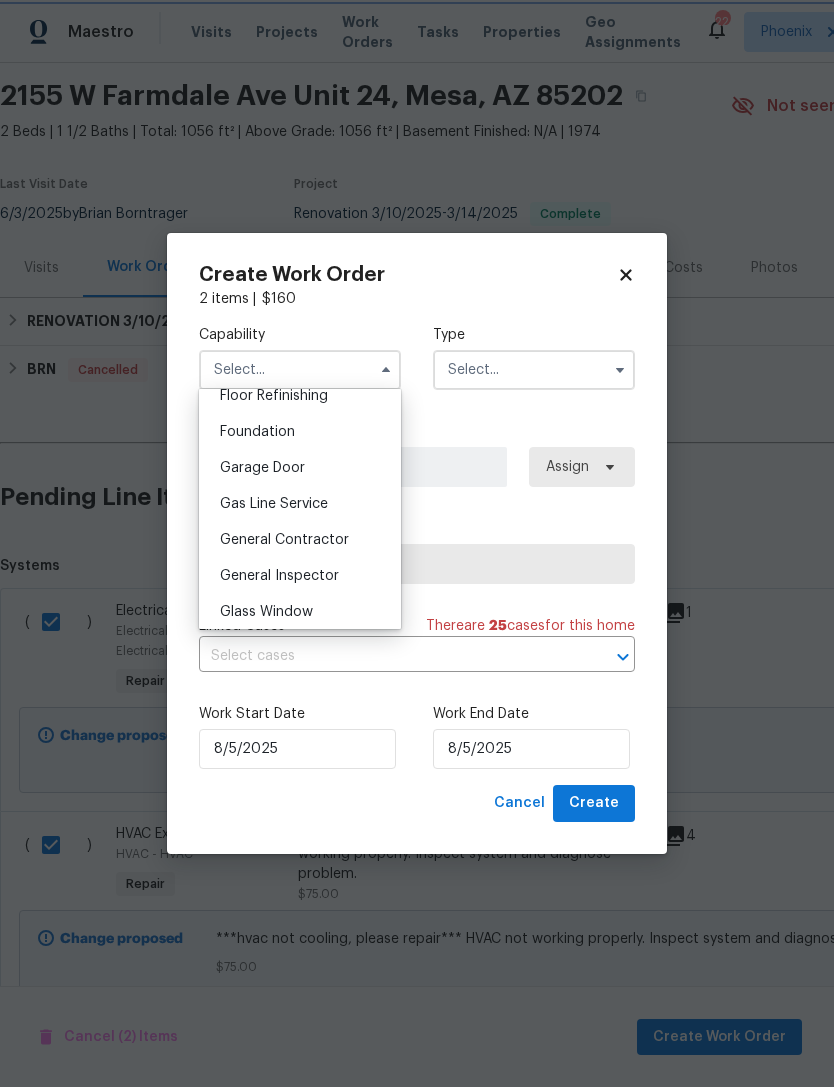 type on "General Contractor" 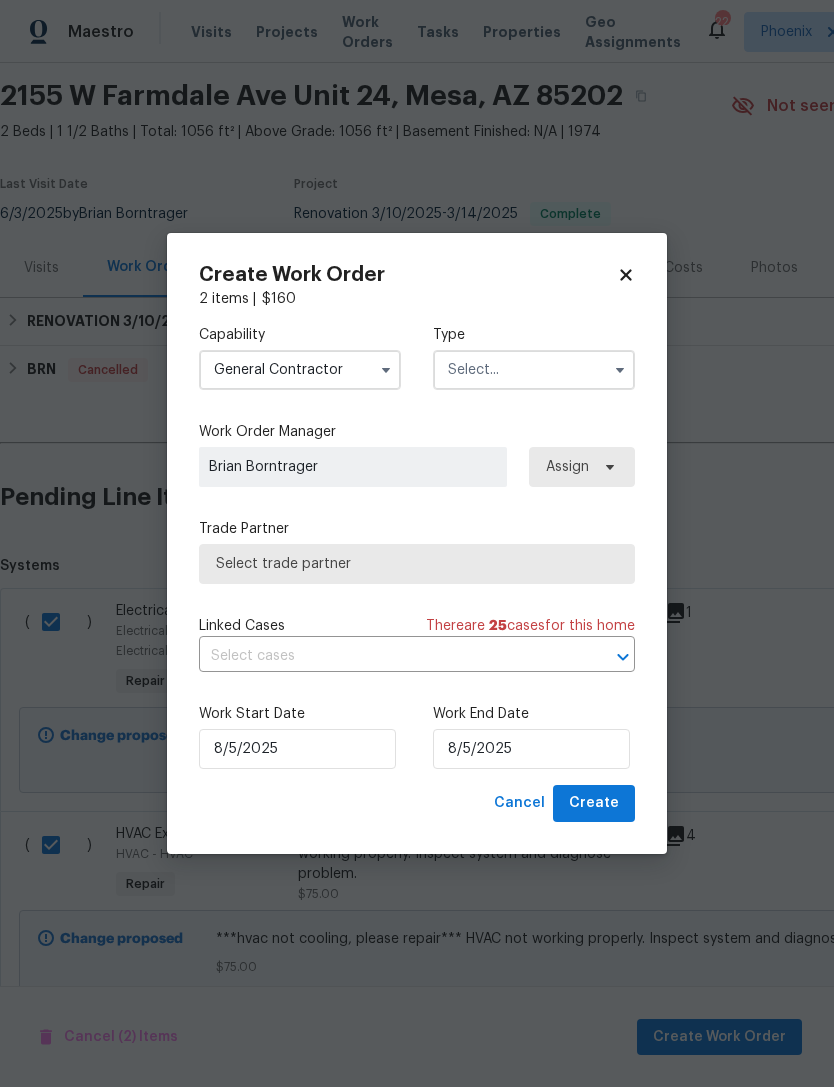click at bounding box center [534, 370] 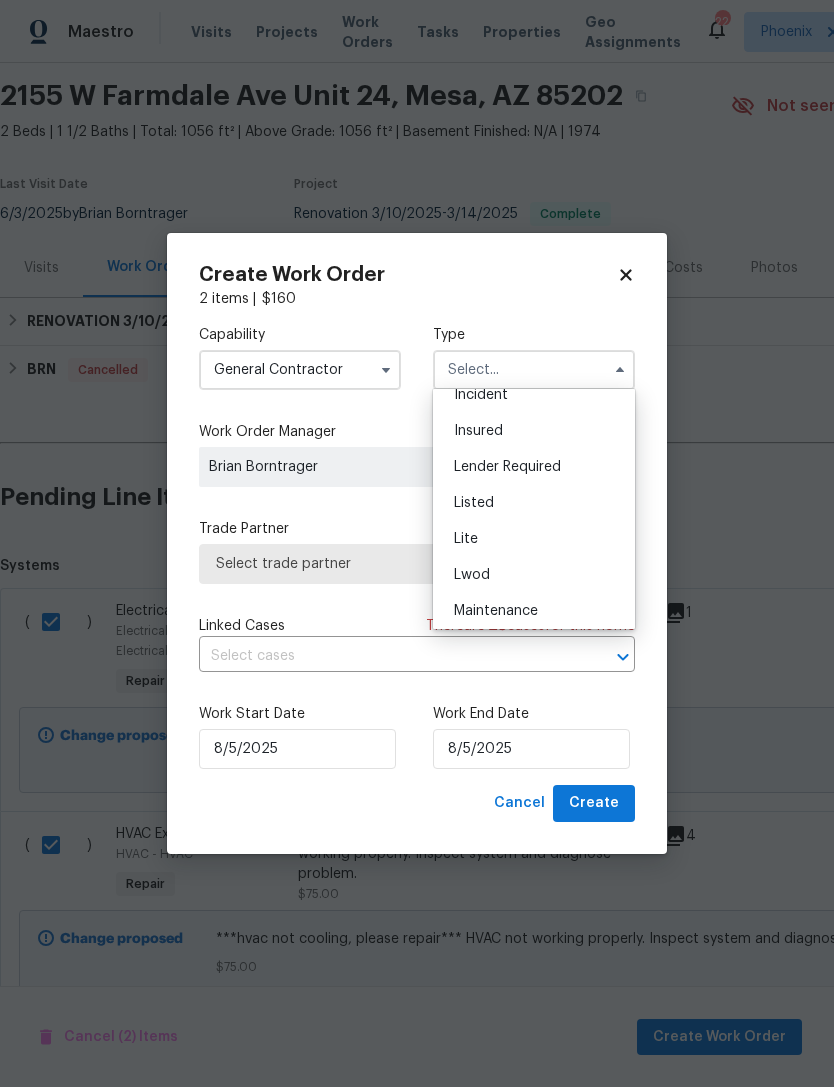 scroll, scrollTop: 123, scrollLeft: 0, axis: vertical 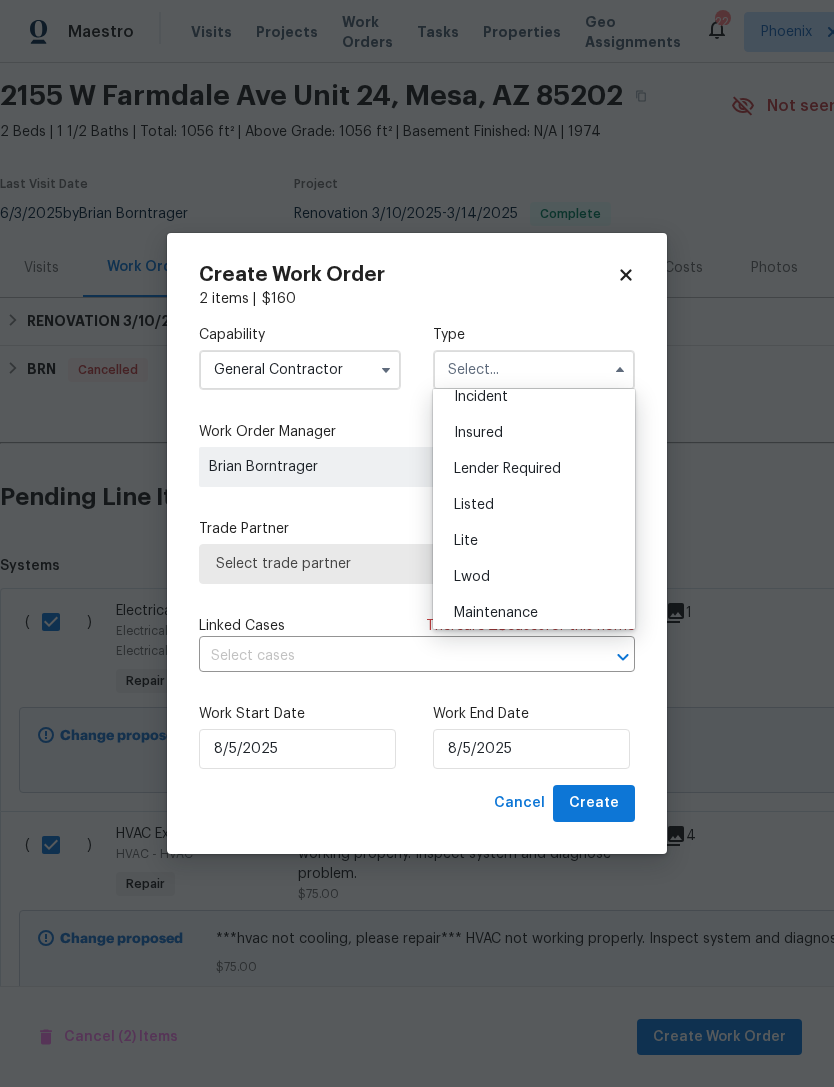 click on "Listed" at bounding box center (534, 505) 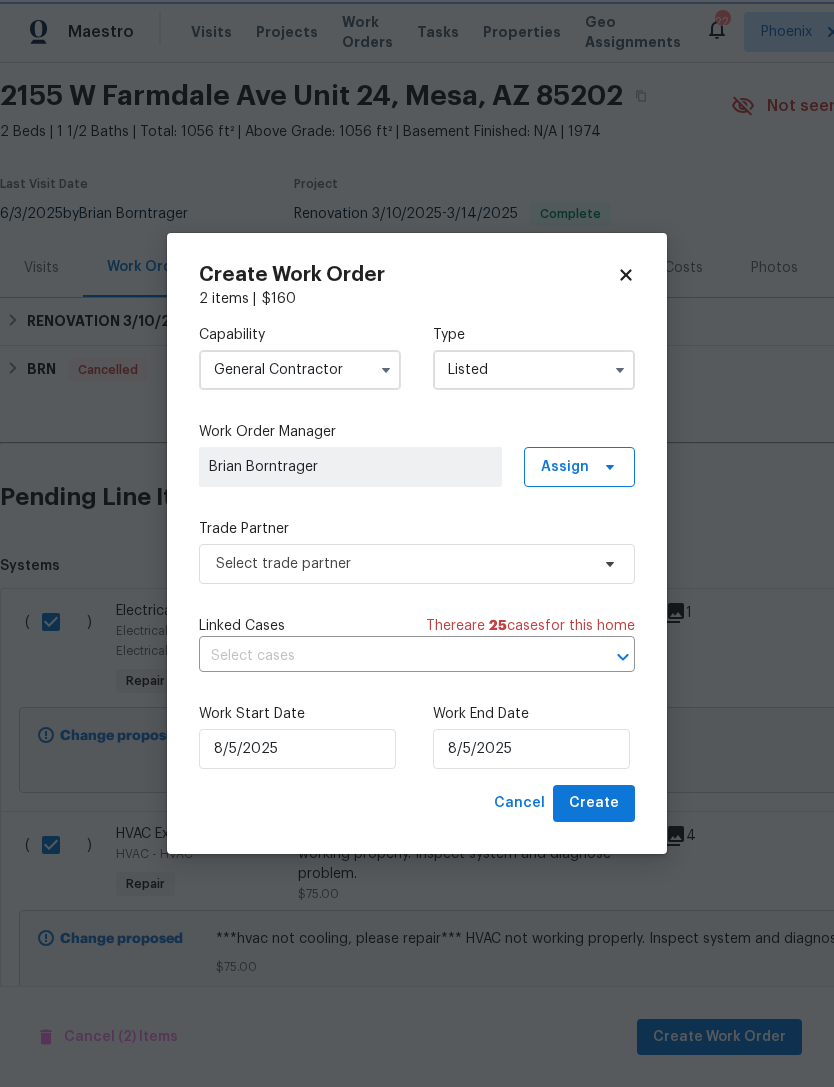 type on "Listed" 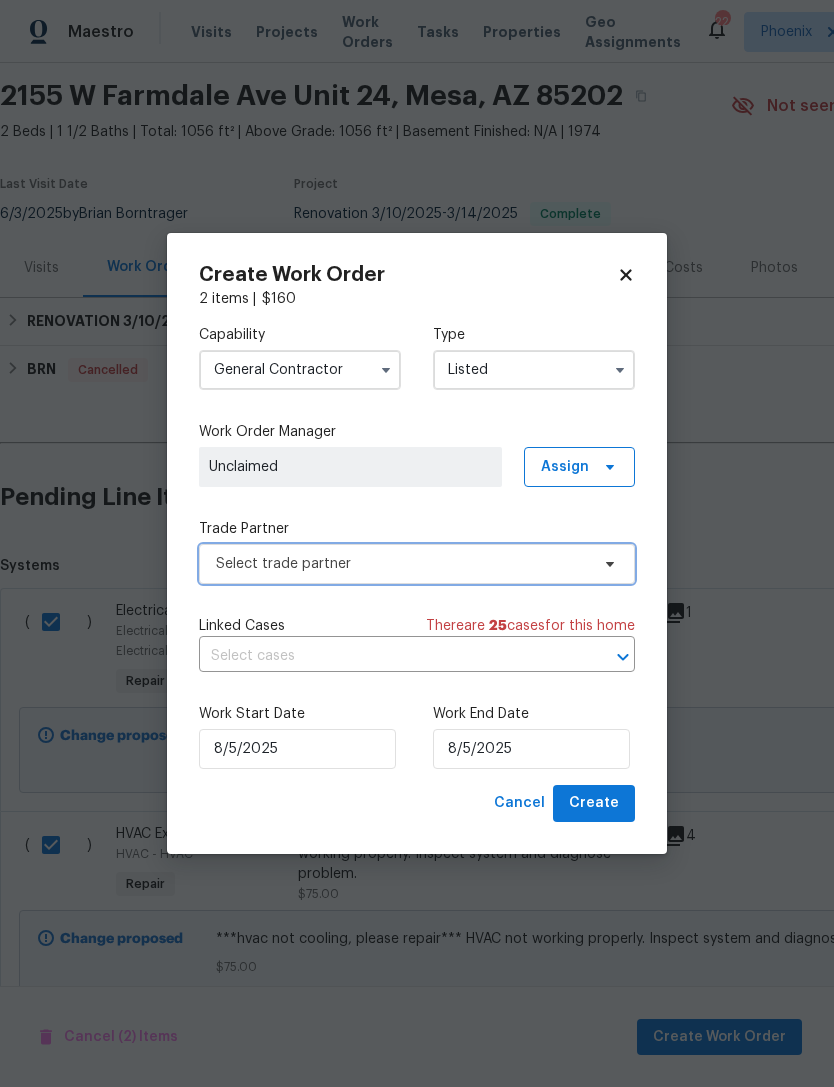 click on "Select trade partner" at bounding box center [417, 564] 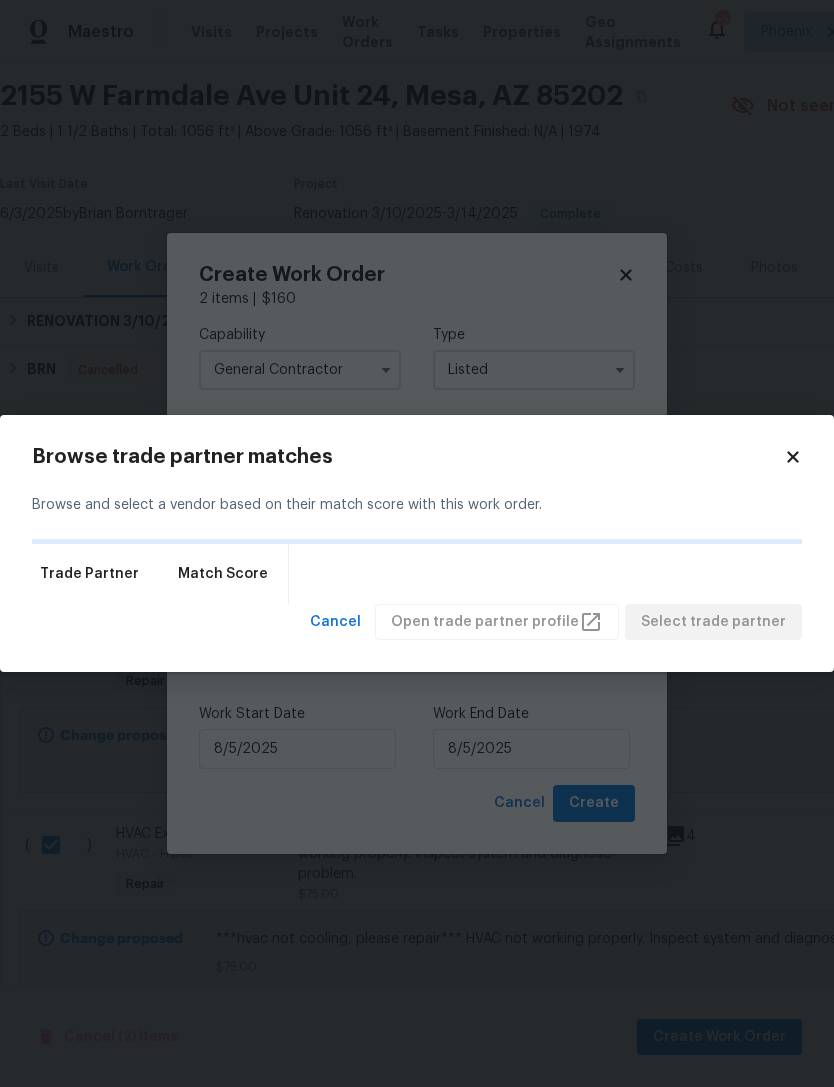 click on "Maestro Visits Projects Work Orders Tasks Properties Geo Assignments 22 Phoenix Brian Borntrager Back to all projects 2155 W Farmdale Ave Unit 24, Mesa, AZ 85202 2 Beds | 1 1/2 Baths | Total: 1056 ft² | Above Grade: 1056 ft² | Basement Finished: N/A | 1974 Not seen today Mark Seen Actions Last Visit Date 6/3/2025  by  Brian Borntrager   Project Renovation   3/10/2025  -  3/14/2025 Complete Visits Work Orders Maintenance Notes Condition Adjustments Costs Photos Floor Plans Cases RENOVATION   3/10/25  -  3/14/25 Complete Strasser Construction GENERAL_CONTRACTOR, OD_SELECT $3,825.55 10 Repairs 3/10/2025  -  3/14/2025 Paid Centralized Purchasing PAINTING, APPLIANCE, CABINETS, OD_SELECT $230.35 1 Repair 3/14/2025  -  3/14/2025 Complete BRN   Cancelled No work orders. Cancel (2) Items Create Work Order Pending Line Items Create Line Item Systems ( ) Electrical Electrical Panel - Main Electrical Panel Repair Post fall through see photo: neutral wire issue in main panel $85.00   1 Draft Change proposed $85.00 Deny" at bounding box center [417, 543] 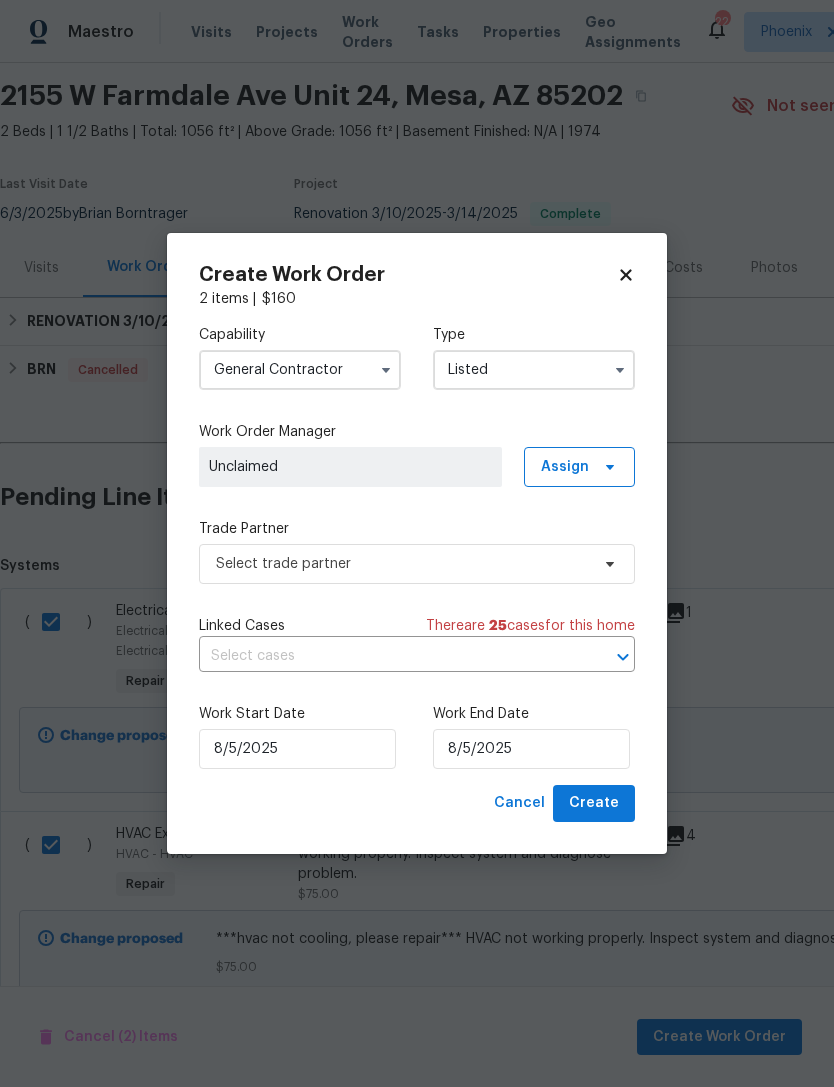 click on "Listed" at bounding box center [534, 370] 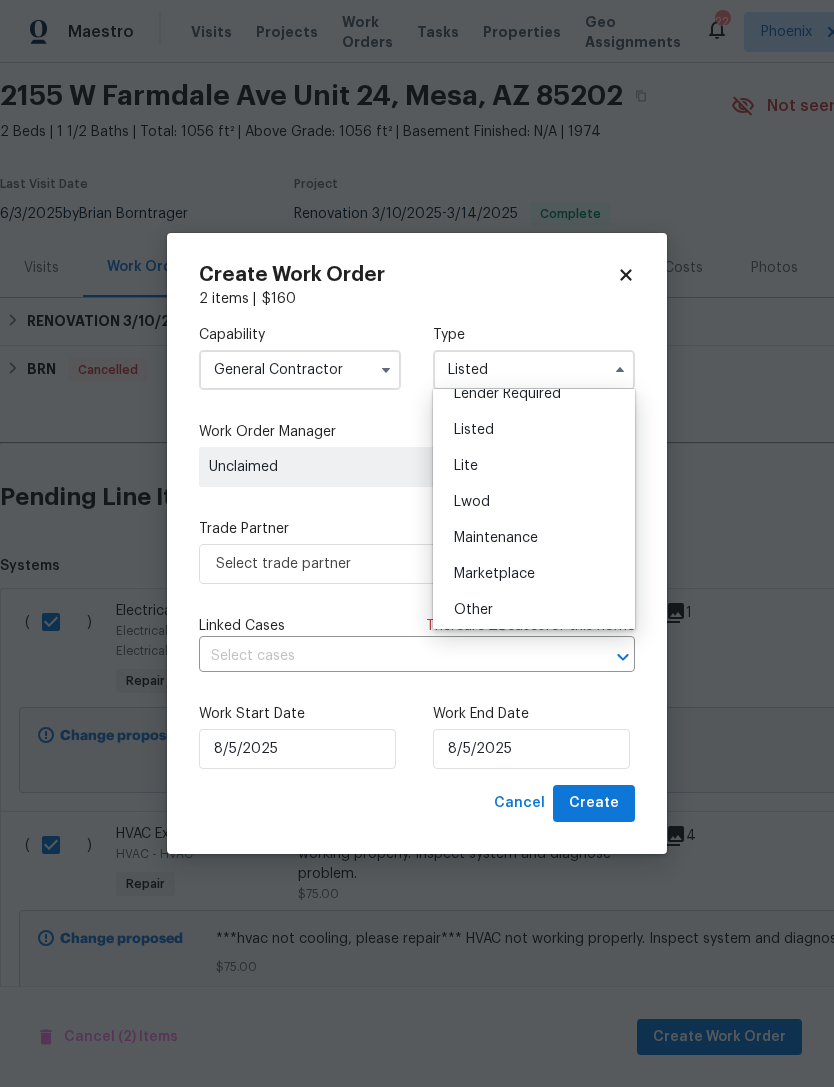 scroll, scrollTop: 196, scrollLeft: 0, axis: vertical 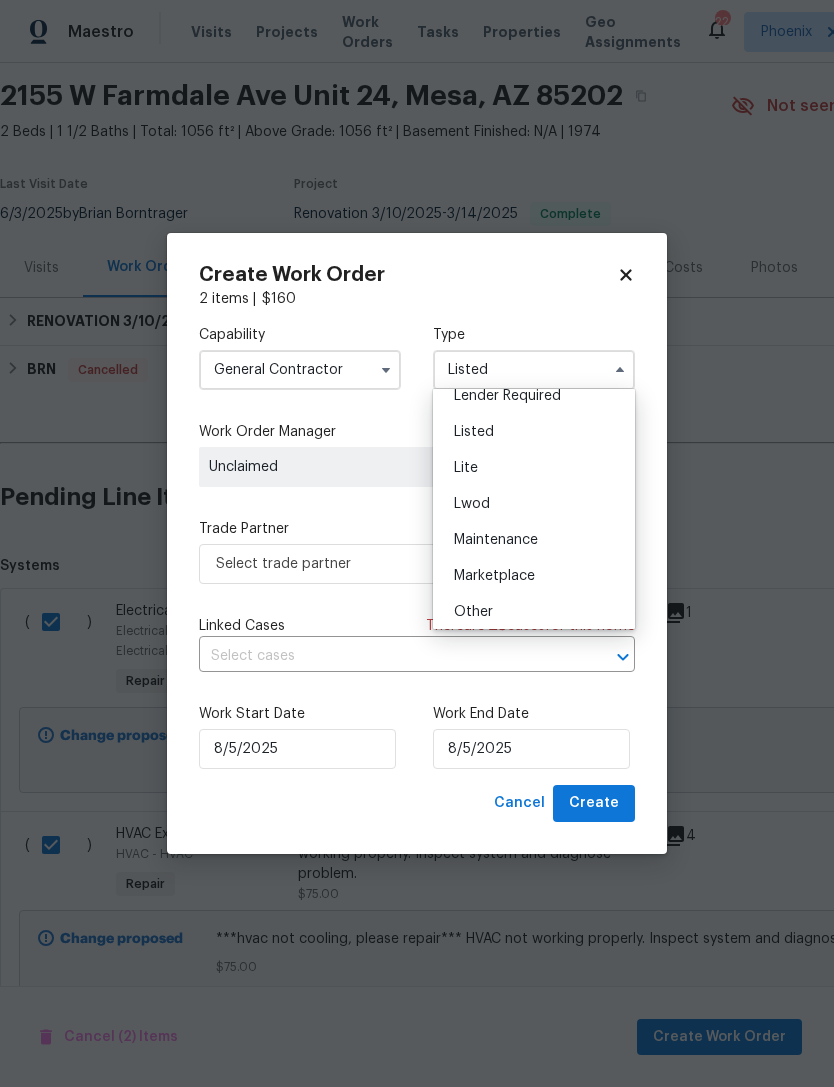 click on "Listed" at bounding box center [534, 432] 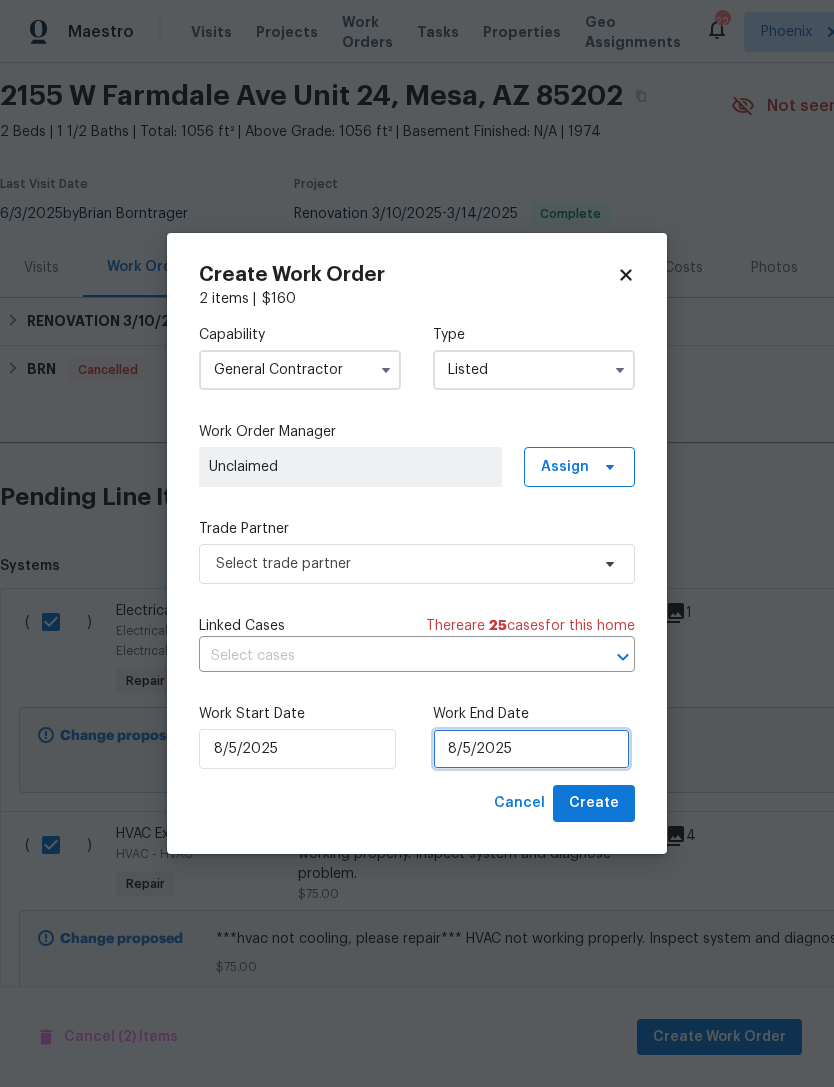 click on "8/5/2025" at bounding box center (531, 749) 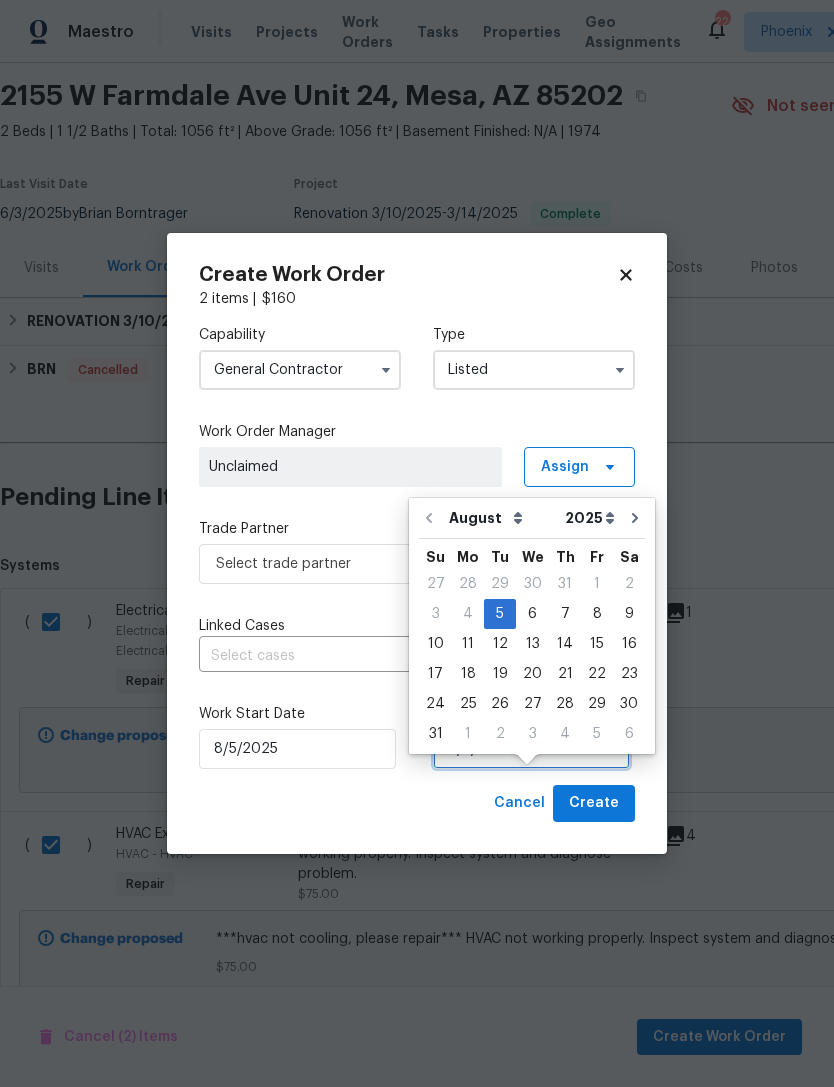 scroll, scrollTop: 37, scrollLeft: 0, axis: vertical 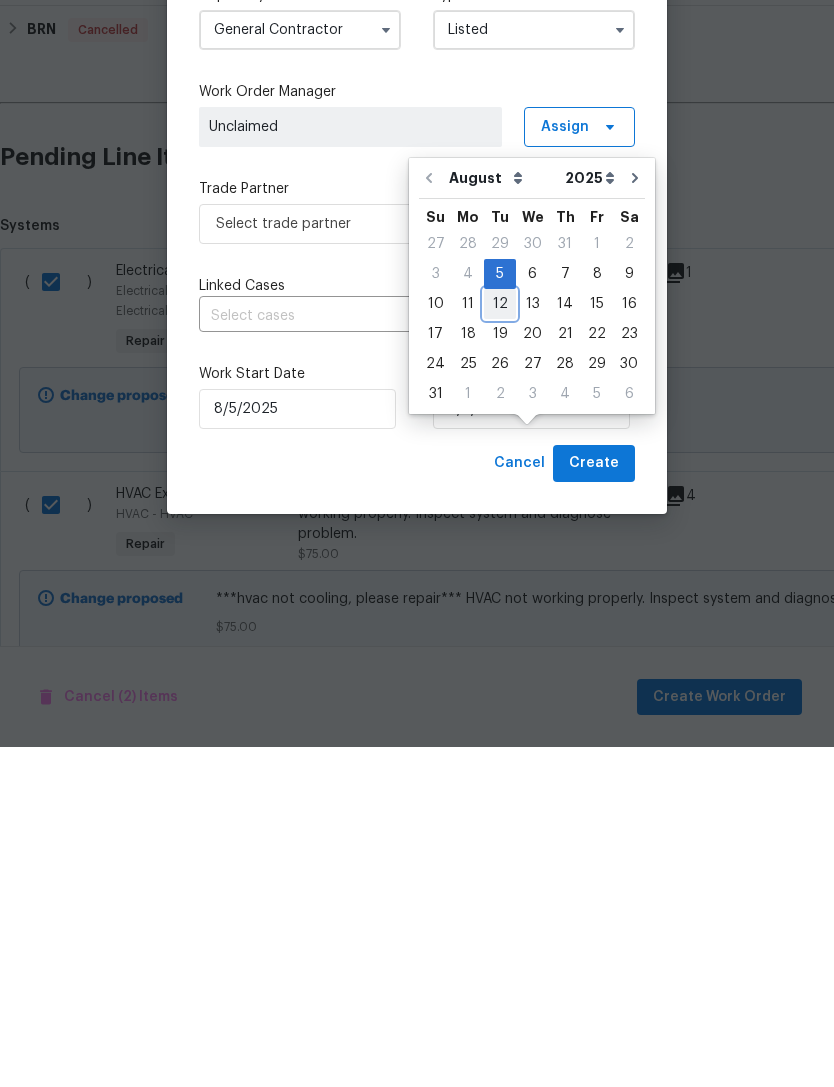 click on "12" at bounding box center [500, 644] 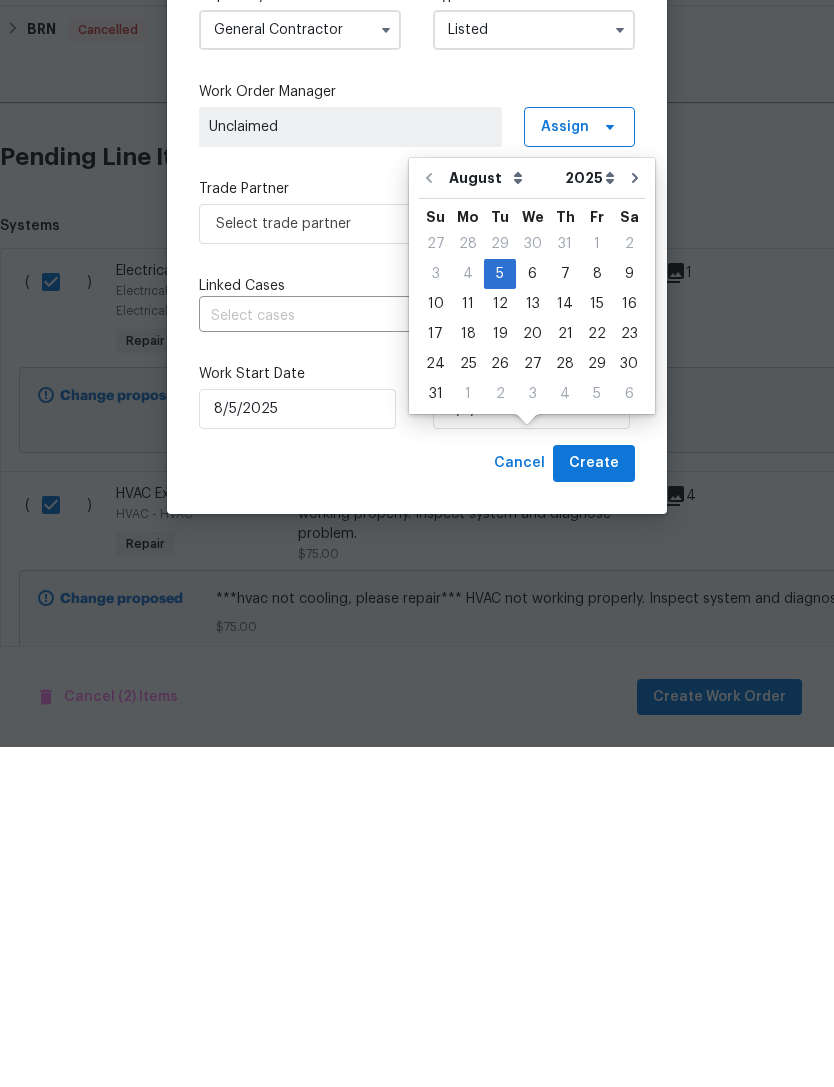 type on "8/12/2025" 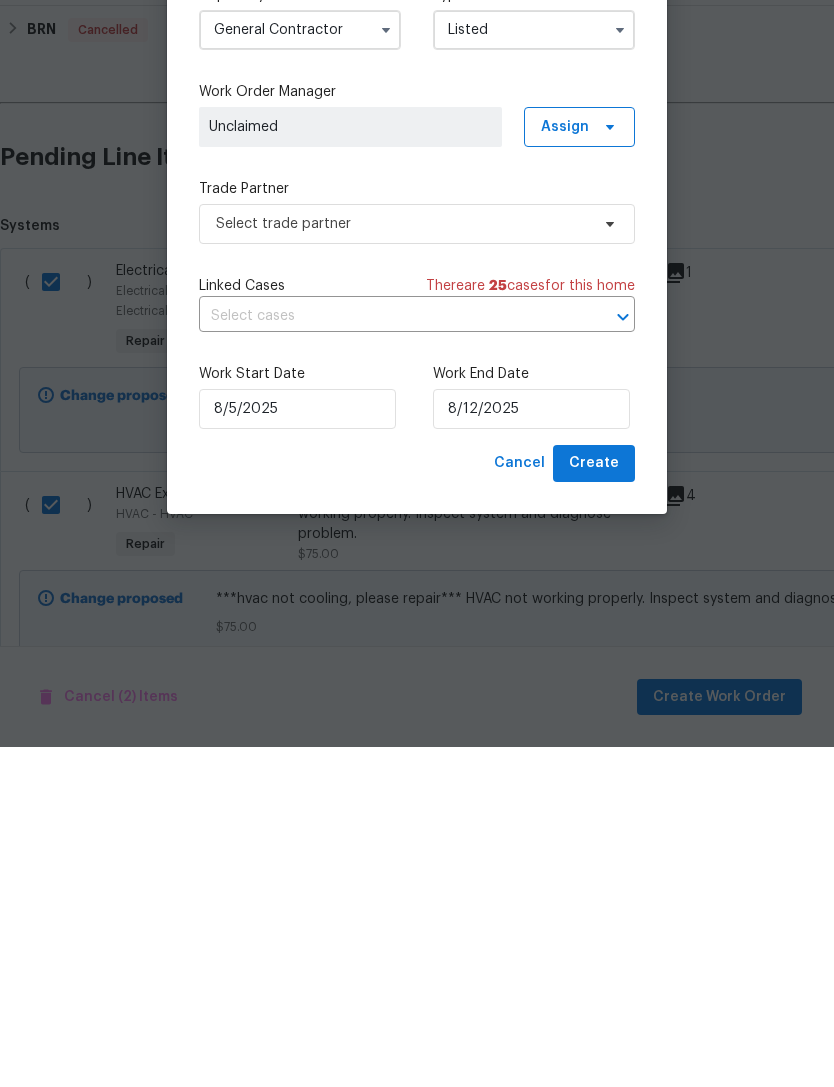 scroll, scrollTop: 64, scrollLeft: 0, axis: vertical 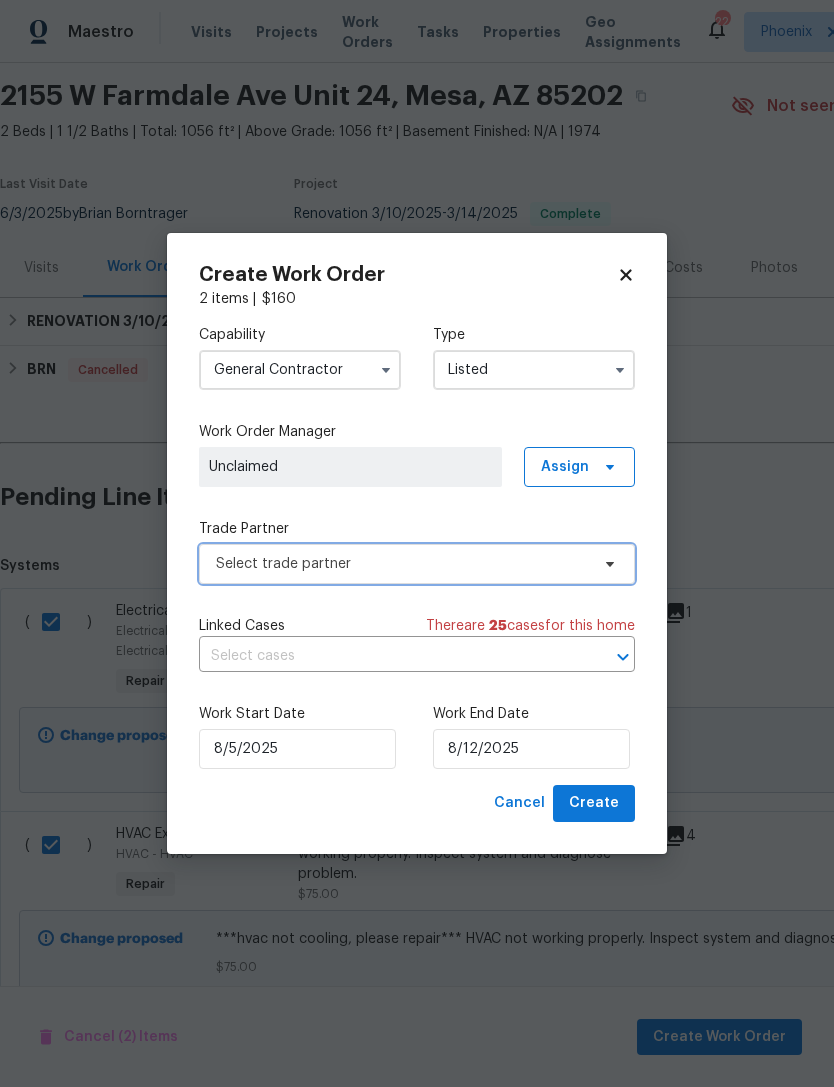 click on "Select trade partner" at bounding box center [417, 564] 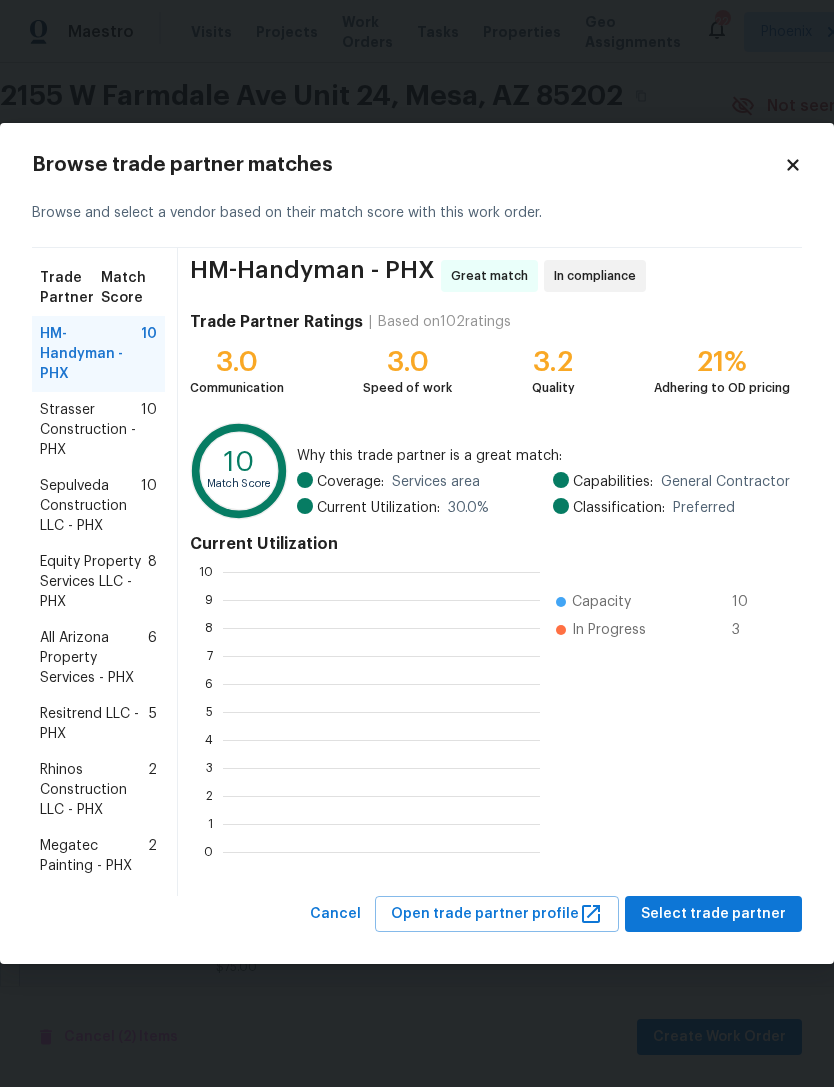 scroll, scrollTop: 2, scrollLeft: 2, axis: both 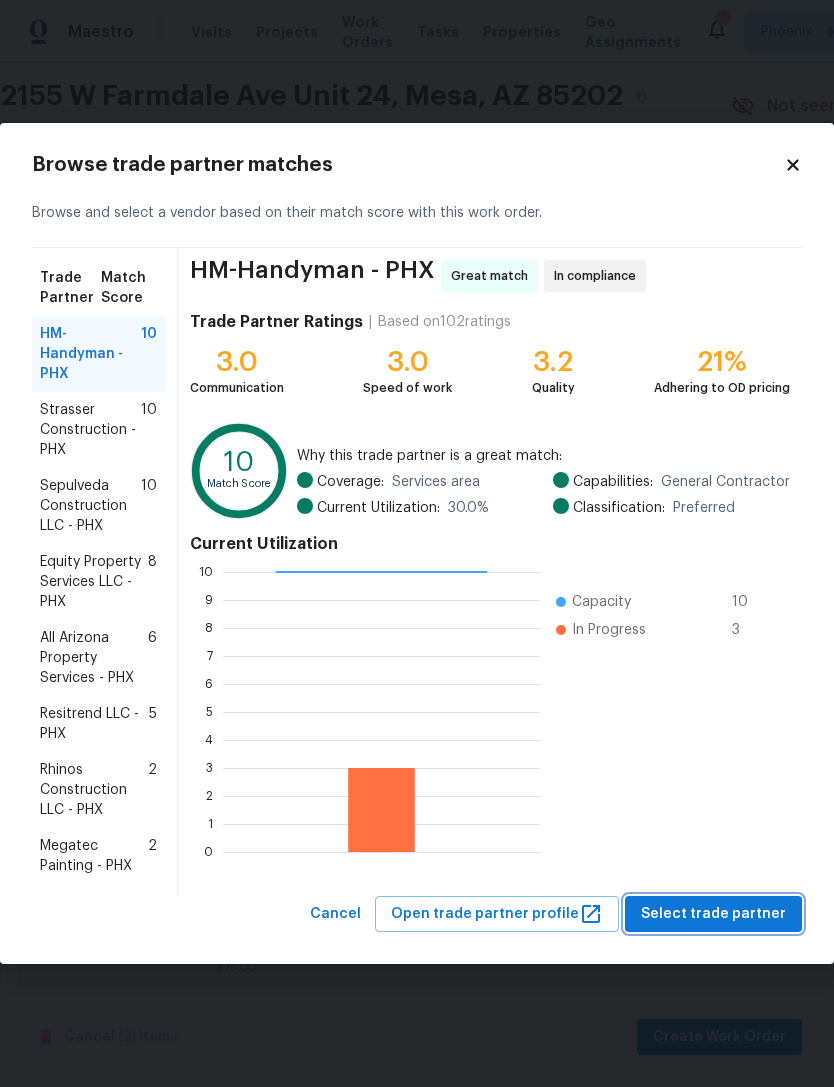click on "Select trade partner" at bounding box center [713, 914] 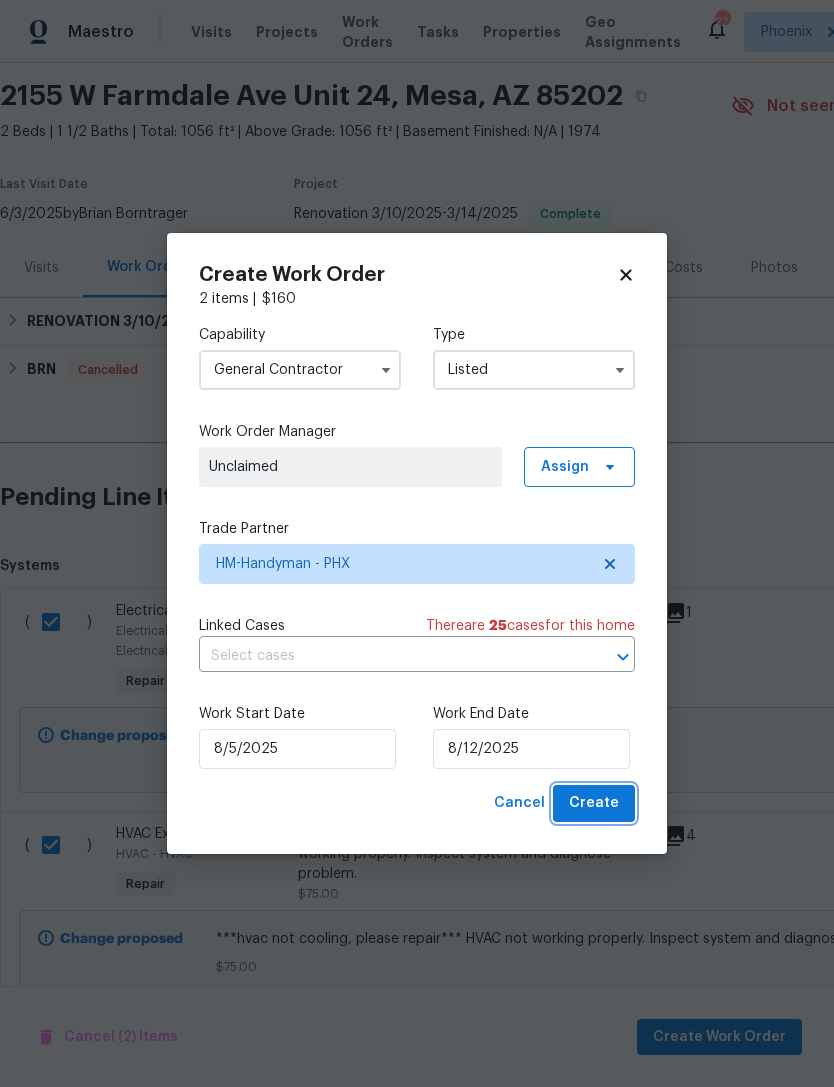 click on "Create" at bounding box center [594, 803] 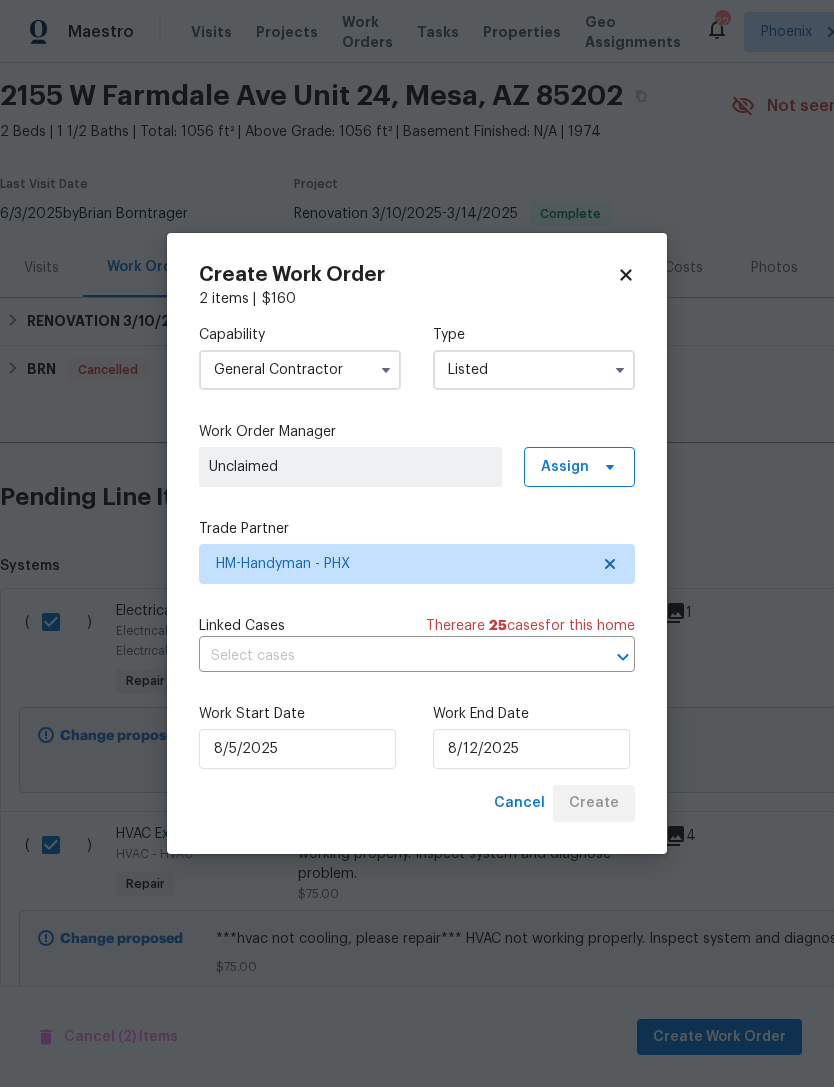checkbox on "false" 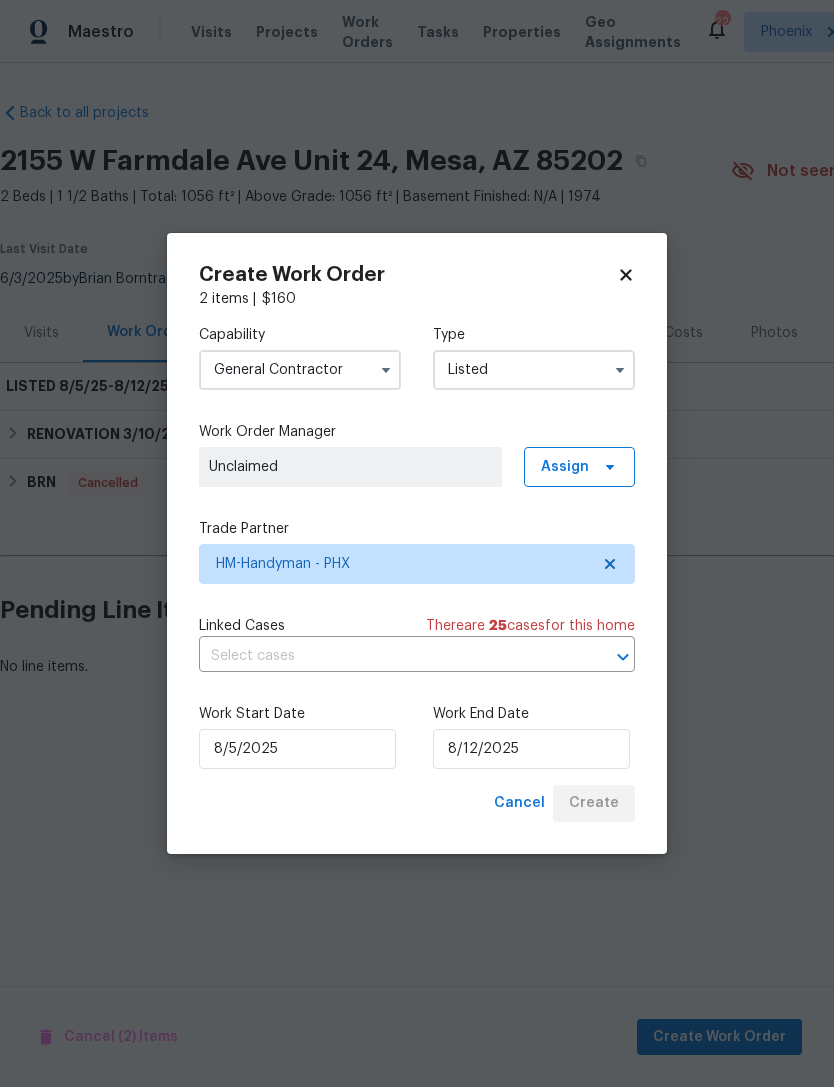 scroll, scrollTop: 0, scrollLeft: 0, axis: both 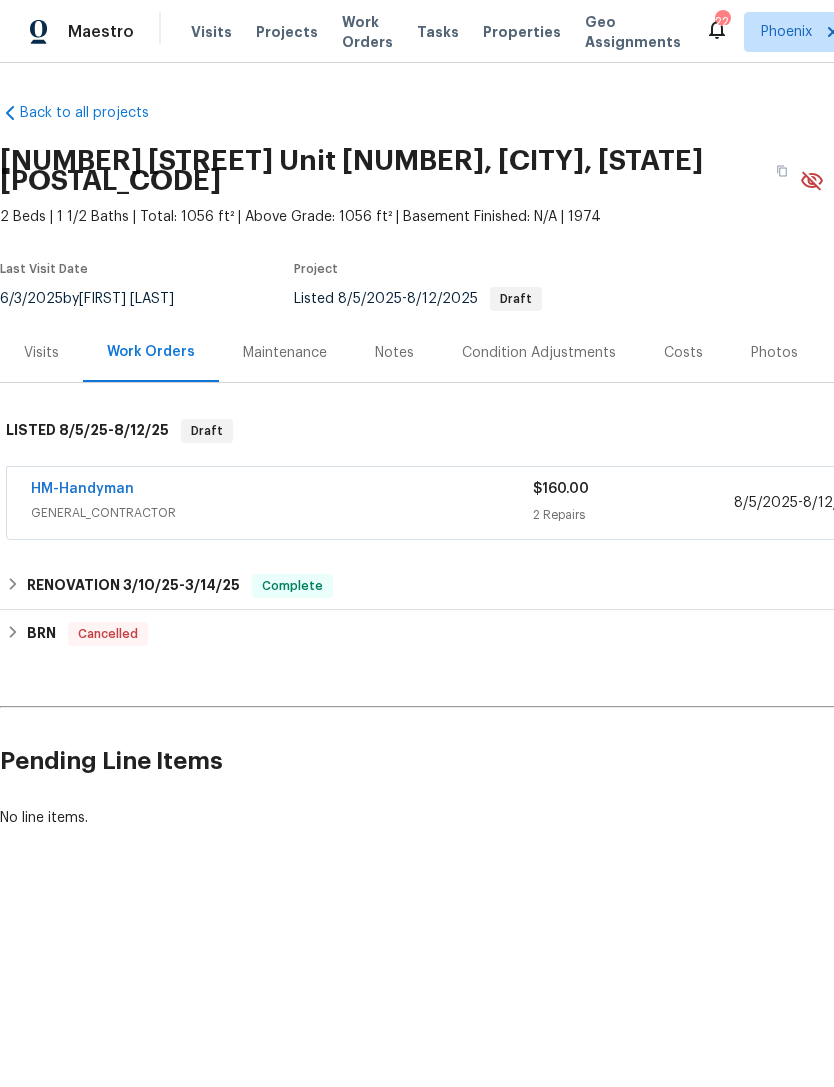 click on "HM-Handyman" at bounding box center (82, 489) 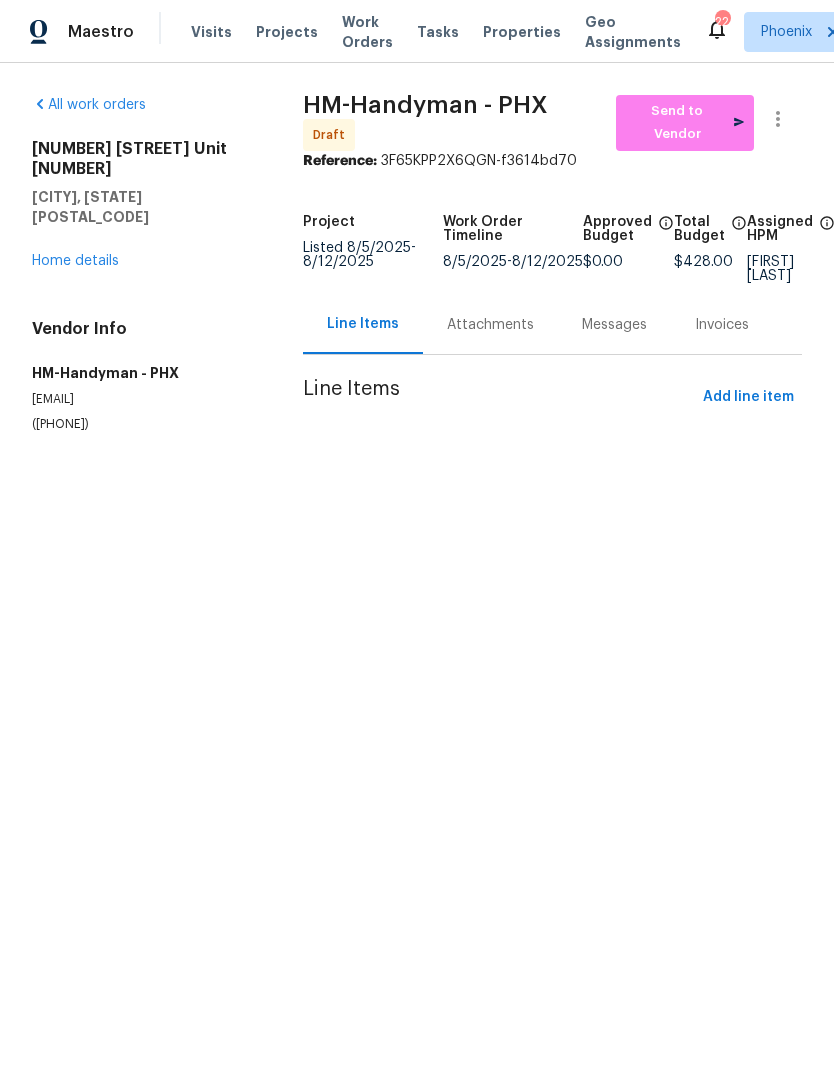 click on "All work orders 2155 W Farmdale Ave Unit 24 Mesa, AZ 85202 Home details Vendor Info HM-Handyman - PHX hmcleaningrepairs@gmail.com (817) 526-5400 HM-Handyman - PHX Draft Send to Vendor   Reference:   3F65KPP2X6QGN-f3614bd70 Project Listed   8/5/2025  -  8/12/2025 Work Order Timeline 8/5/2025  -  8/12/2025 Approved Budget $0.00 Total Budget $428.00 Assigned HPM Brian Borntrager Line Items Attachments Messages Invoices Line Items Add line item" at bounding box center (417, 288) 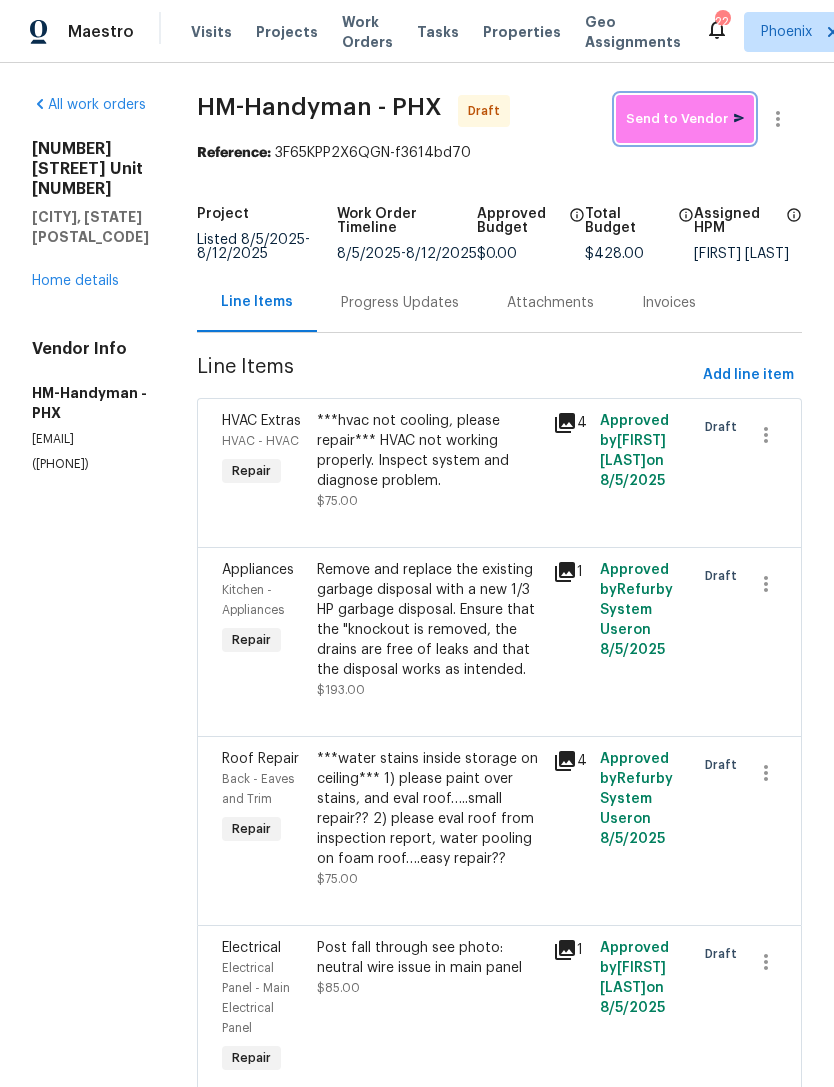 click on "Send to Vendor" at bounding box center [685, 119] 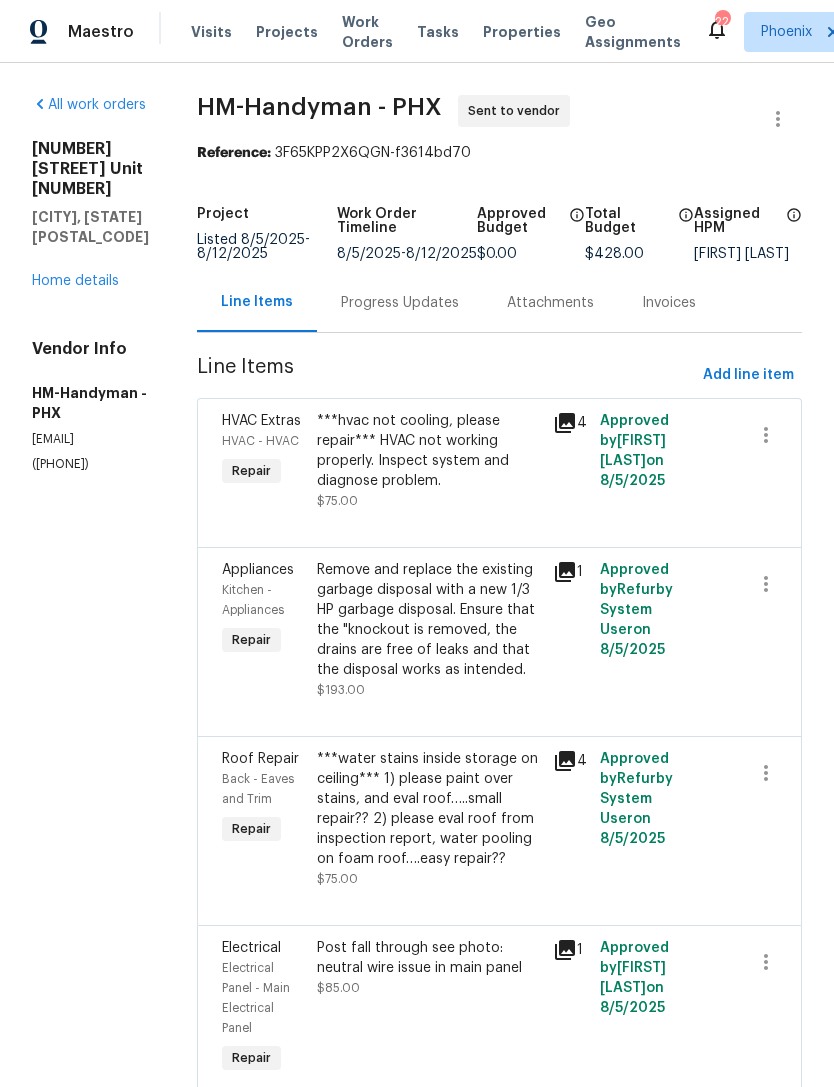 click on "All work orders 2155 W Farmdale Ave Unit 24 Mesa, AZ 85202 Home details Vendor Info HM-Handyman - PHX hmcleaningrepairs@gmail.com (817) 526-5400 HM-Handyman - PHX Sent to vendor Reference:   3F65KPP2X6QGN-f3614bd70 Project Listed   8/5/2025  -  8/12/2025 Work Order Timeline 8/5/2025  -  8/12/2025 Approved Budget $0.00 Total Budget $428.00 Assigned HPM Brian Borntrager Line Items Progress Updates Attachments Invoices Line Items Add line item HVAC Extras HVAC - HVAC Repair ***hvac not cooling, please repair***
HVAC not working properly. Inspect system and diagnose problem. $75.00   4 Approved by  Brian Borntrager  on   8/5/2025 Appliances Kitchen - Appliances Repair Remove and replace the existing garbage disposal with a new 1/3 HP garbage disposal. Ensure that the "knockout is removed, the drains are free of leaks and that the disposal works as intended. $193.00   1 Approved by  Refurby System User  on   8/5/2025 Roof Repair Back - Eaves and Trim Repair $75.00   4 Approved by  Refurby System User  on   Repair" at bounding box center (417, 617) 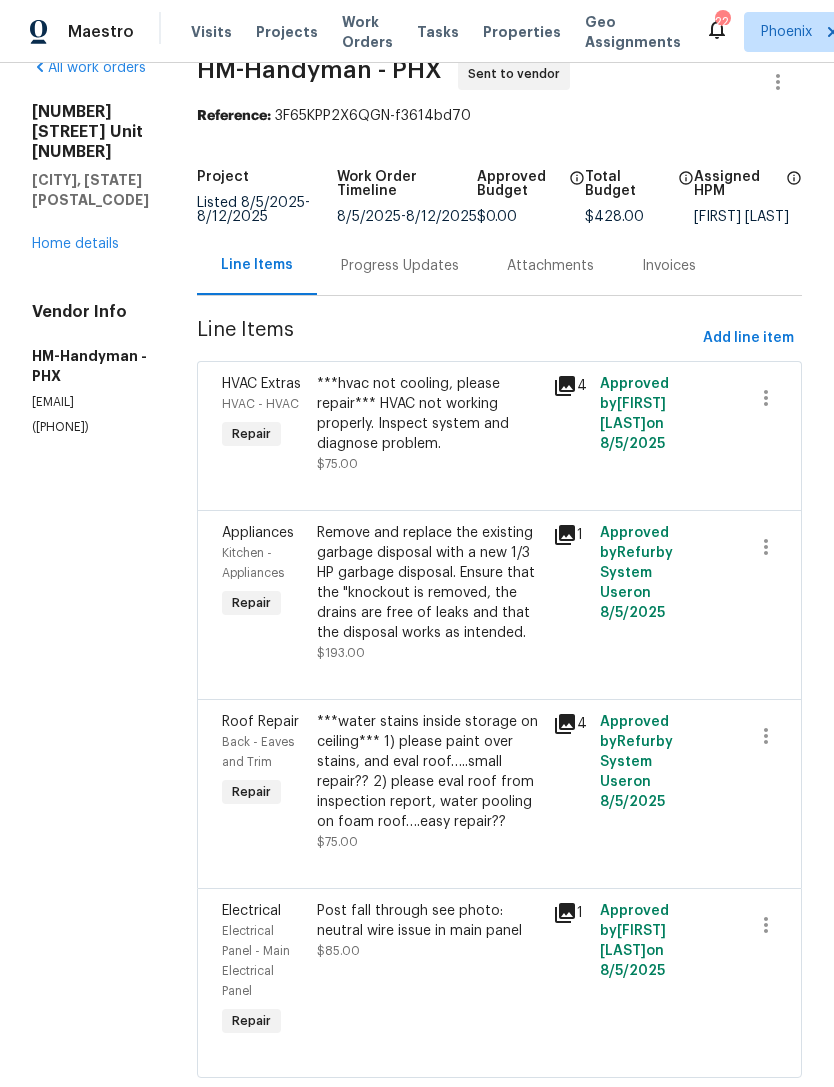 scroll, scrollTop: 42, scrollLeft: 0, axis: vertical 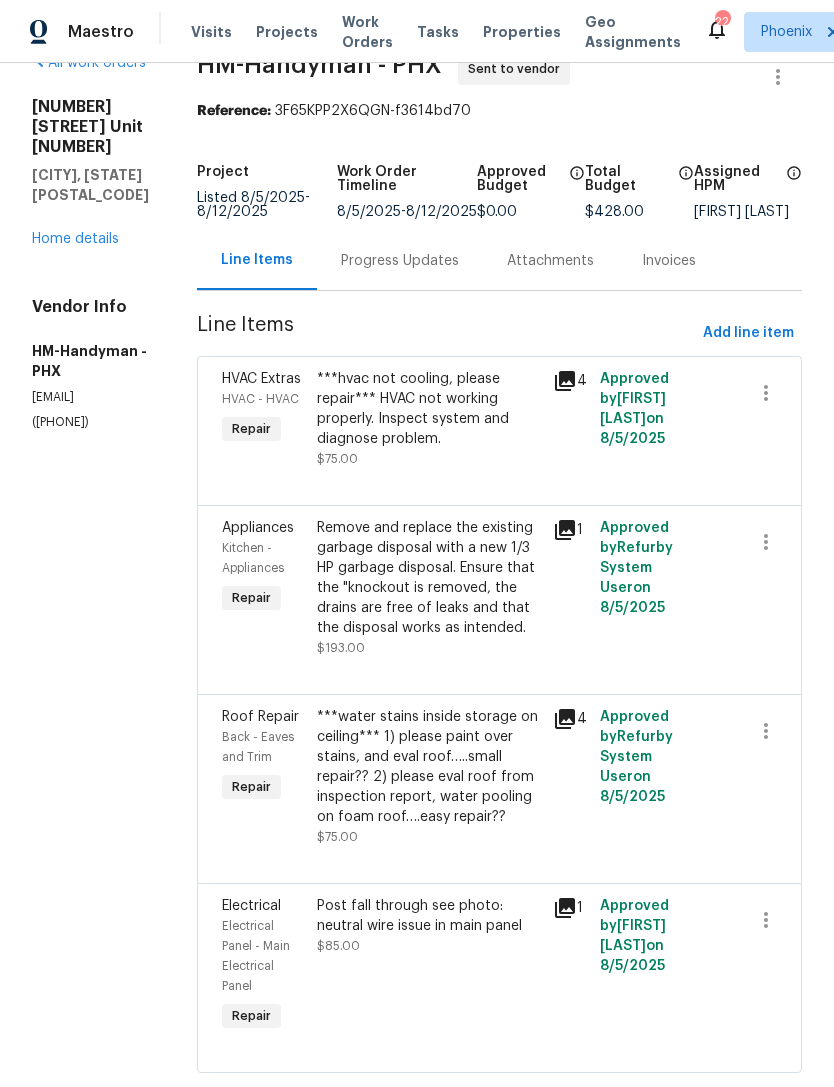 click on "All work orders 2155 W Farmdale Ave Unit 24 Mesa, AZ 85202 Home details Vendor Info HM-Handyman - PHX hmcleaningrepairs@gmail.com (817) 526-5400 HM-Handyman - PHX Sent to vendor Reference:   3F65KPP2X6QGN-f3614bd70 Project Listed   8/5/2025  -  8/12/2025 Work Order Timeline 8/5/2025  -  8/12/2025 Approved Budget $0.00 Total Budget $428.00 Assigned HPM Brian Borntrager Line Items Progress Updates Attachments Invoices Line Items Add line item HVAC Extras HVAC - HVAC Repair ***hvac not cooling, please repair***
HVAC not working properly. Inspect system and diagnose problem. $75.00   4 Approved by  Brian Borntrager  on   8/5/2025 Appliances Kitchen - Appliances Repair Remove and replace the existing garbage disposal with a new 1/3 HP garbage disposal. Ensure that the "knockout is removed, the drains are free of leaks and that the disposal works as intended. $193.00   1 Approved by  Refurby System User  on   8/5/2025 Roof Repair Back - Eaves and Trim Repair $75.00   4 Approved by  Refurby System User  on   Repair" at bounding box center (417, 575) 